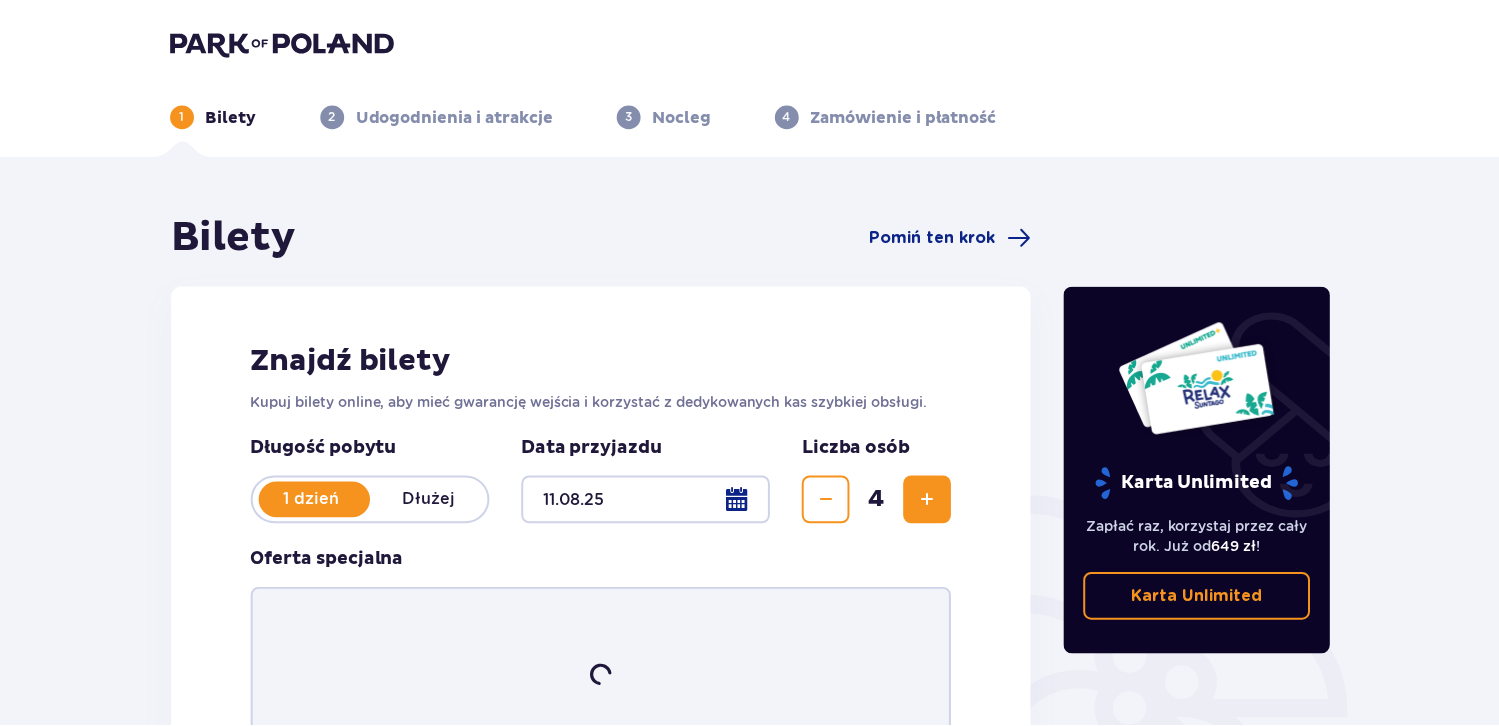 scroll, scrollTop: 0, scrollLeft: 0, axis: both 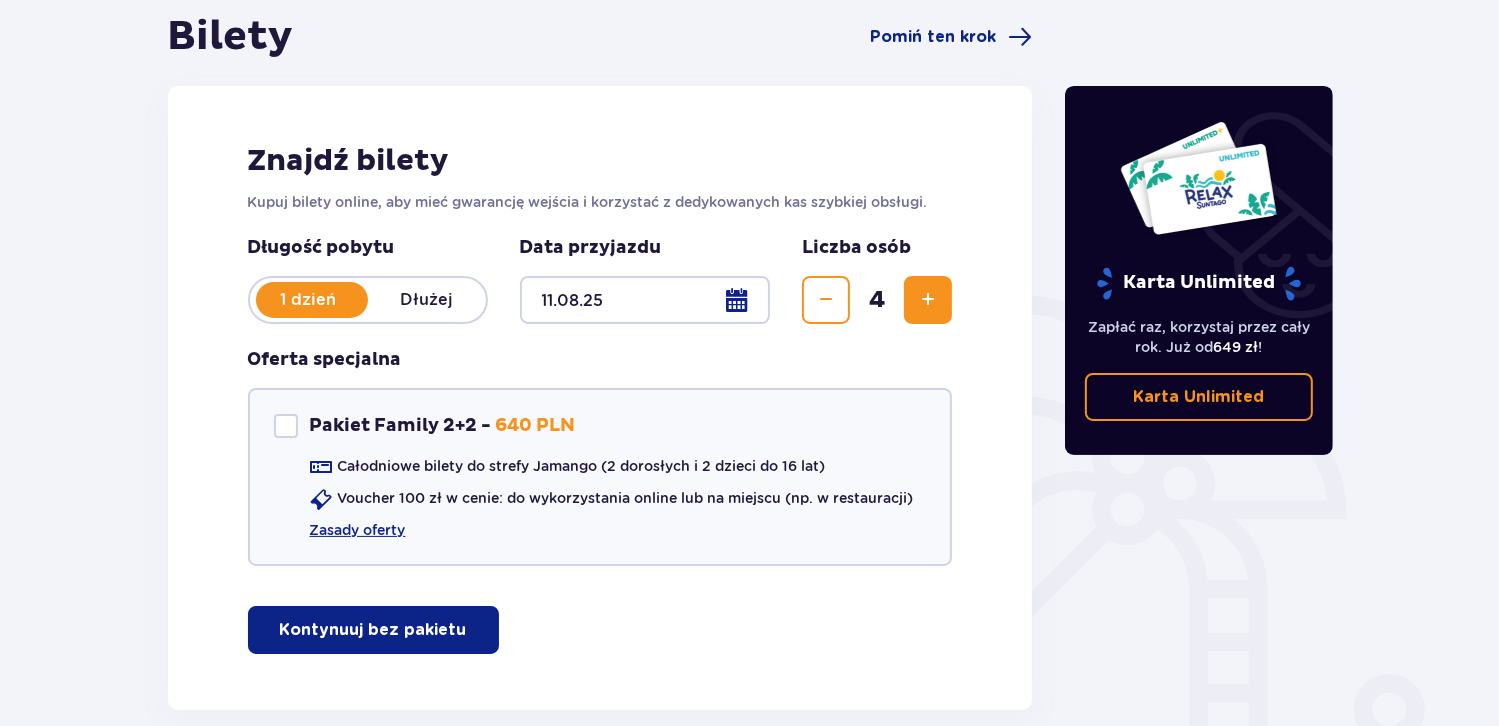 click on "Kontynuuj bez pakietu" at bounding box center (373, 630) 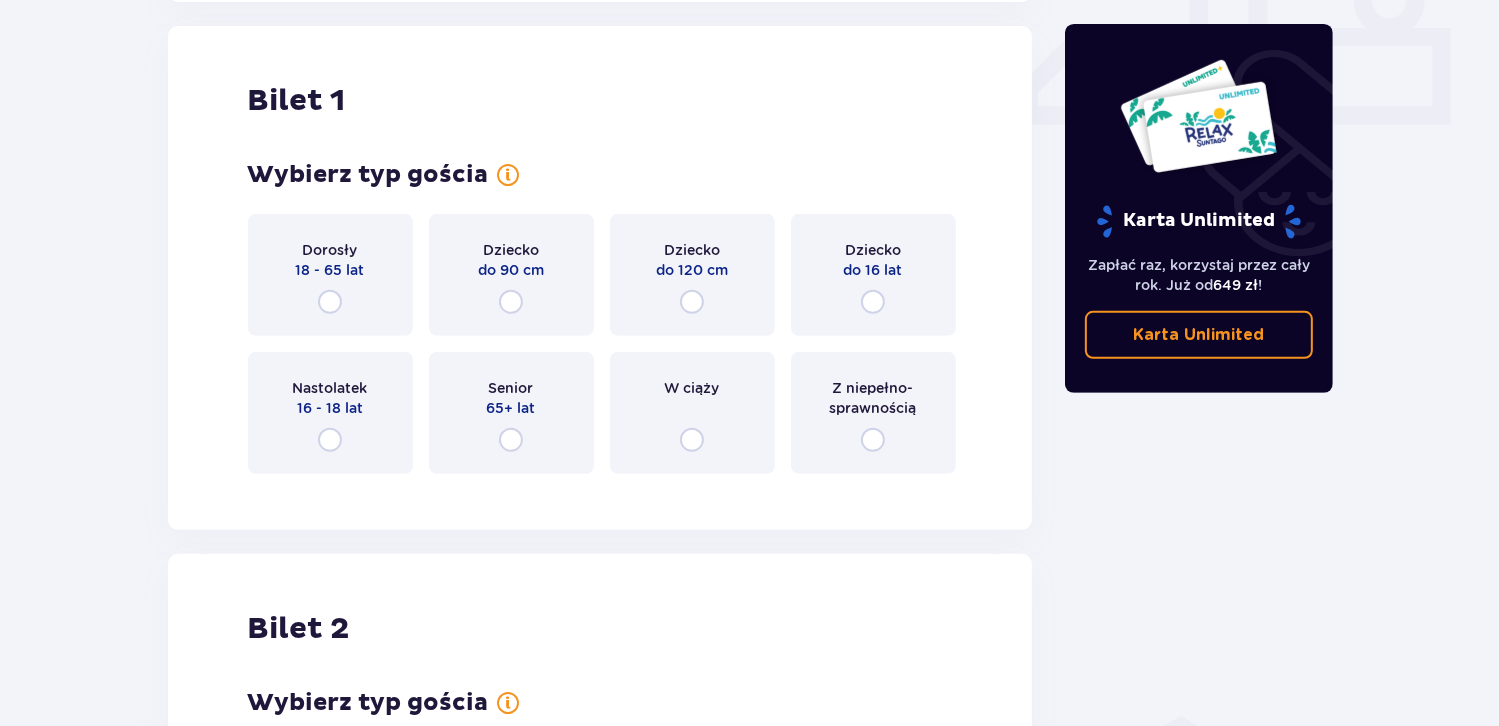 scroll, scrollTop: 908, scrollLeft: 0, axis: vertical 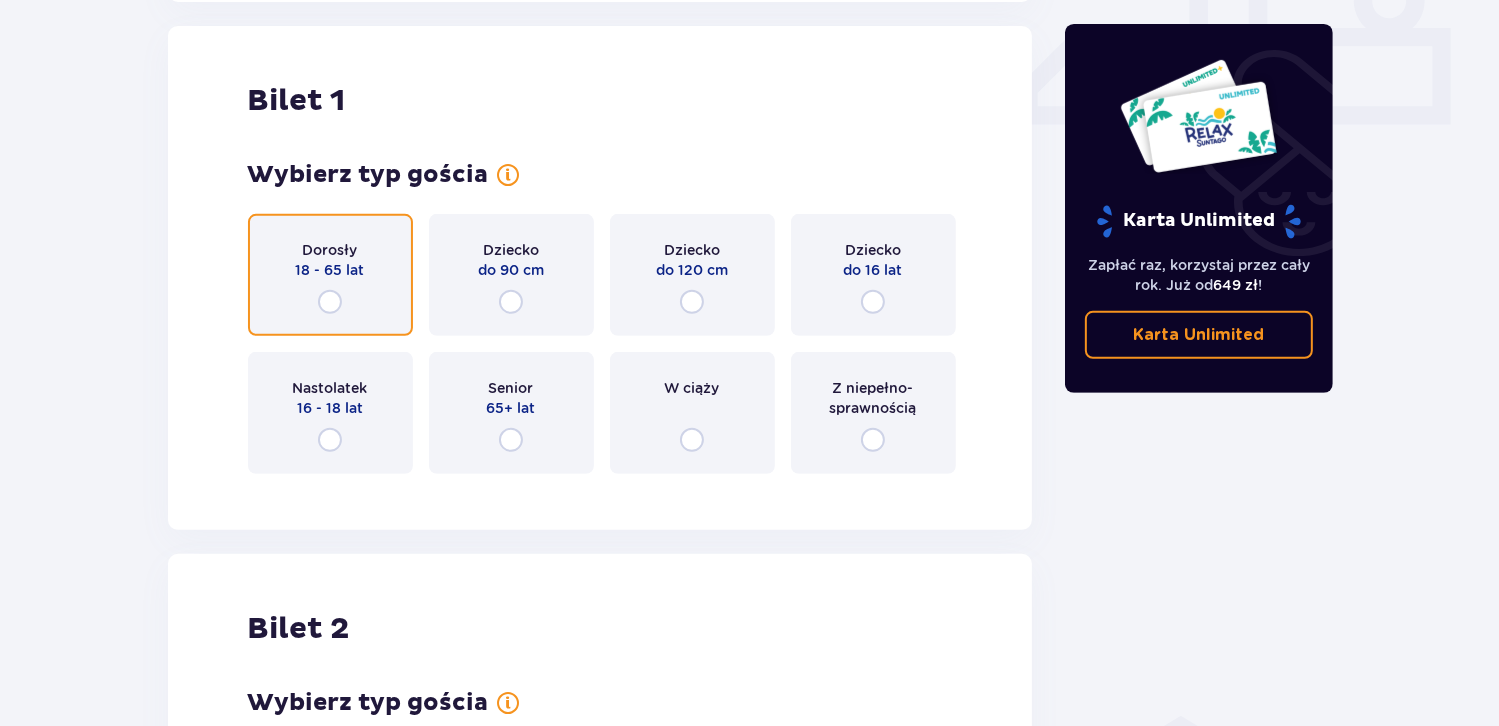click at bounding box center (330, 302) 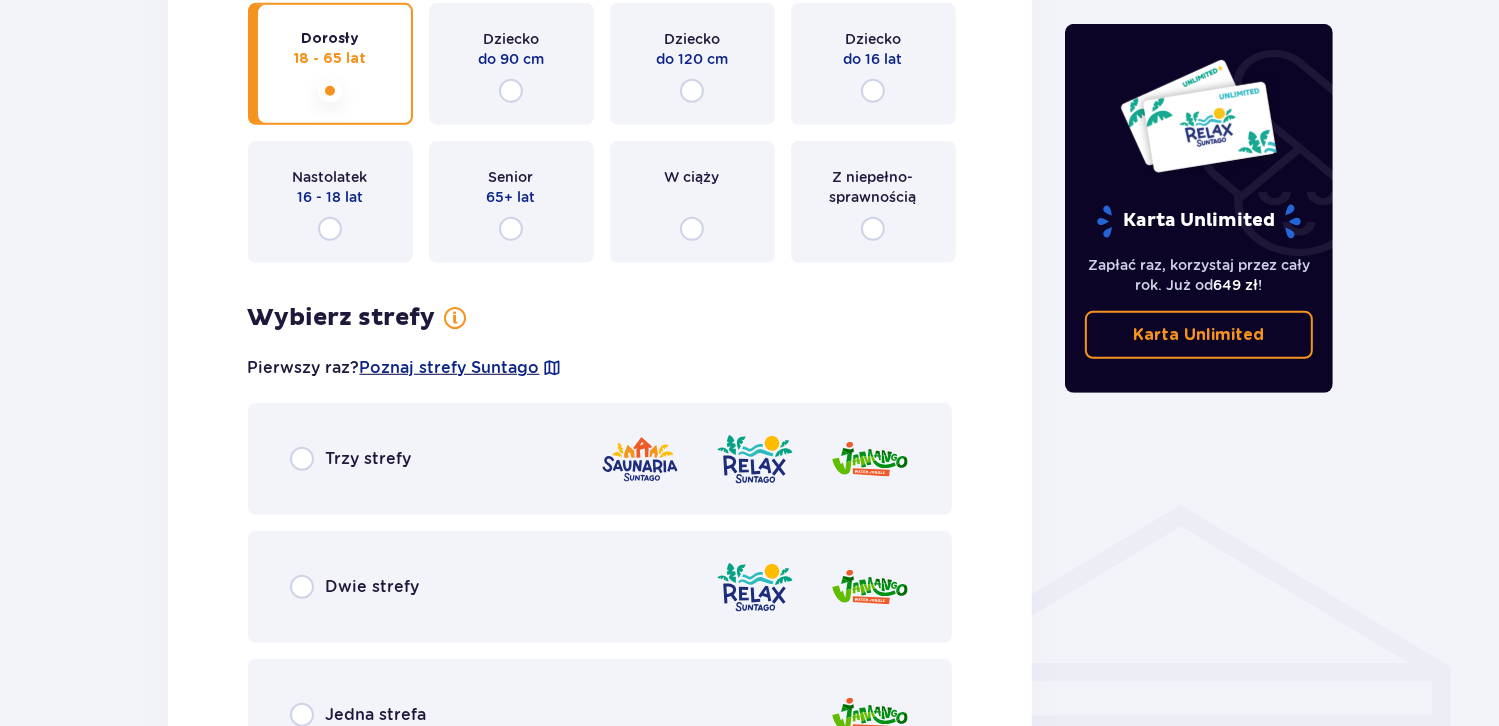 scroll, scrollTop: 996, scrollLeft: 0, axis: vertical 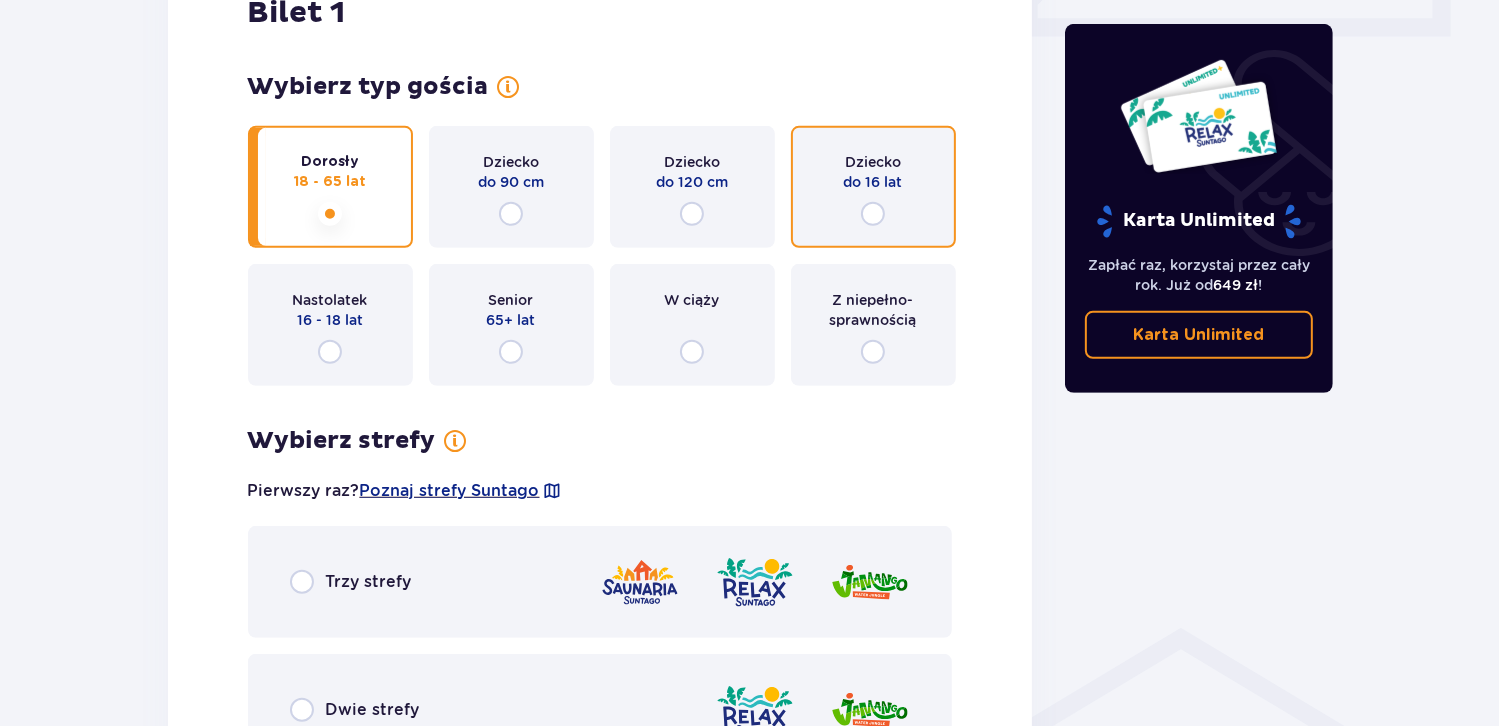 click at bounding box center (873, 214) 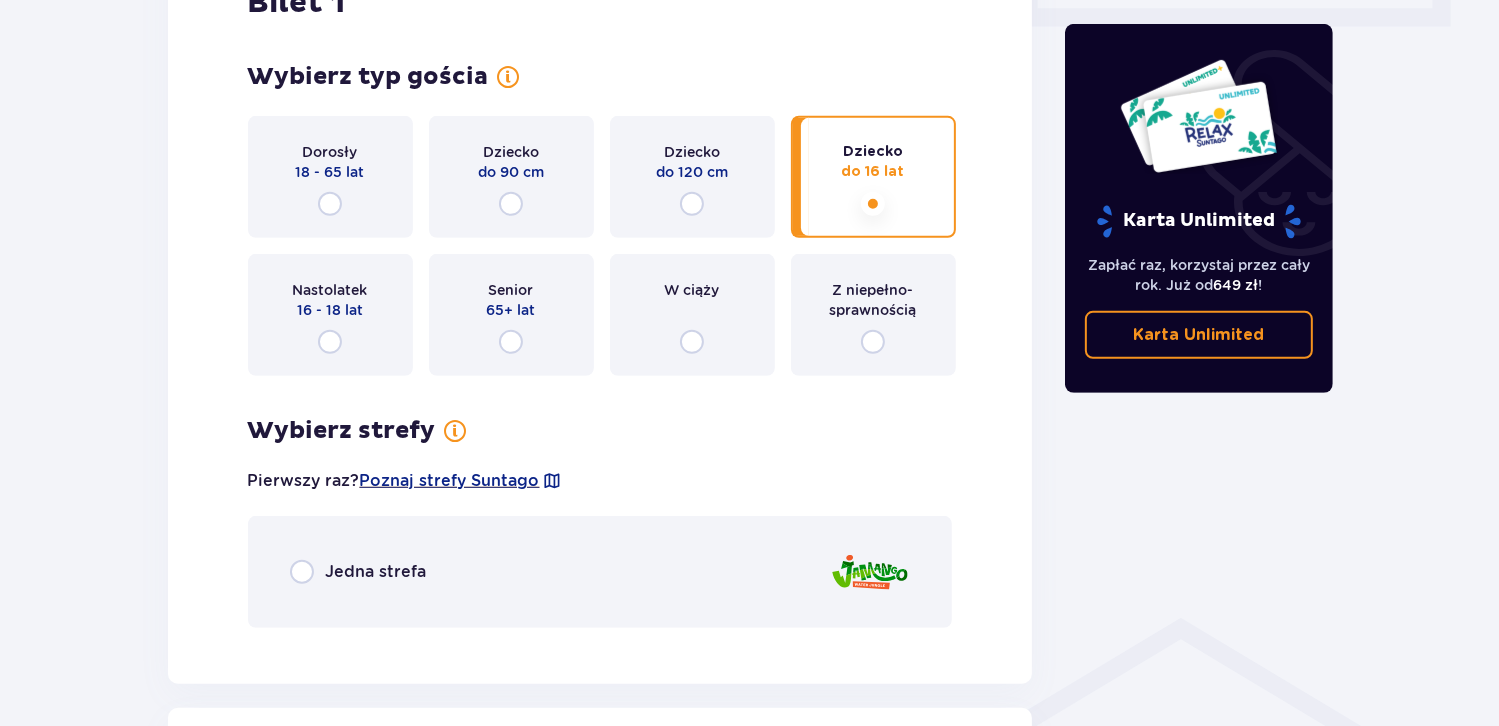 scroll, scrollTop: 896, scrollLeft: 0, axis: vertical 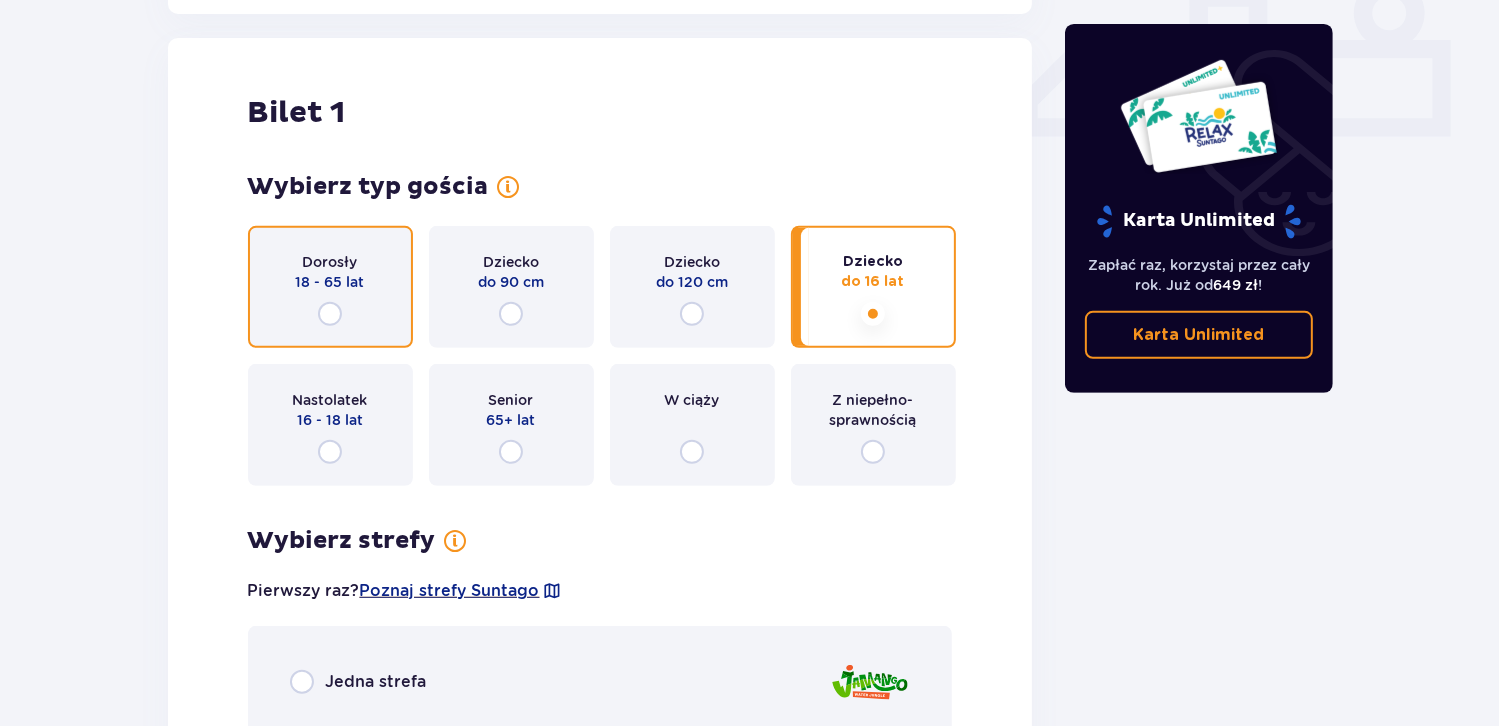click at bounding box center (330, 314) 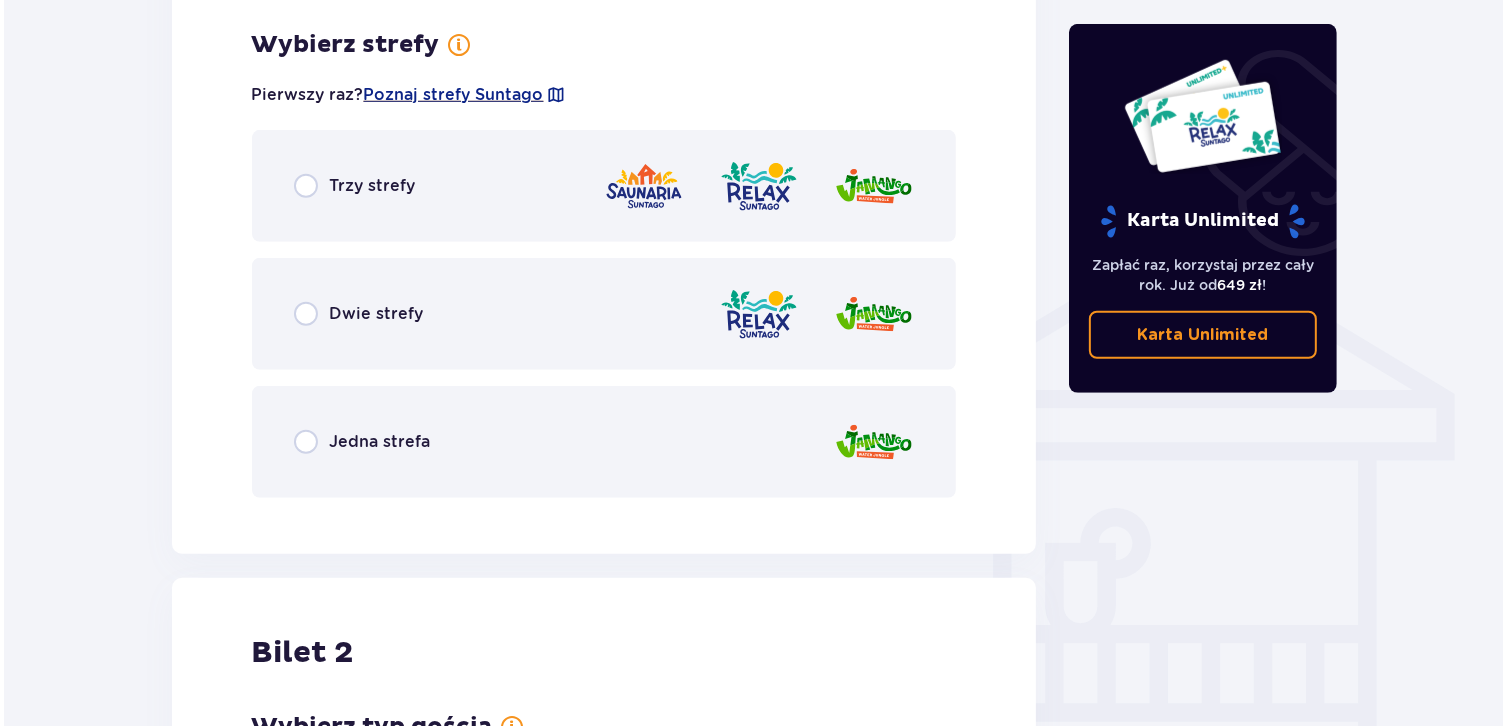 scroll, scrollTop: 1396, scrollLeft: 0, axis: vertical 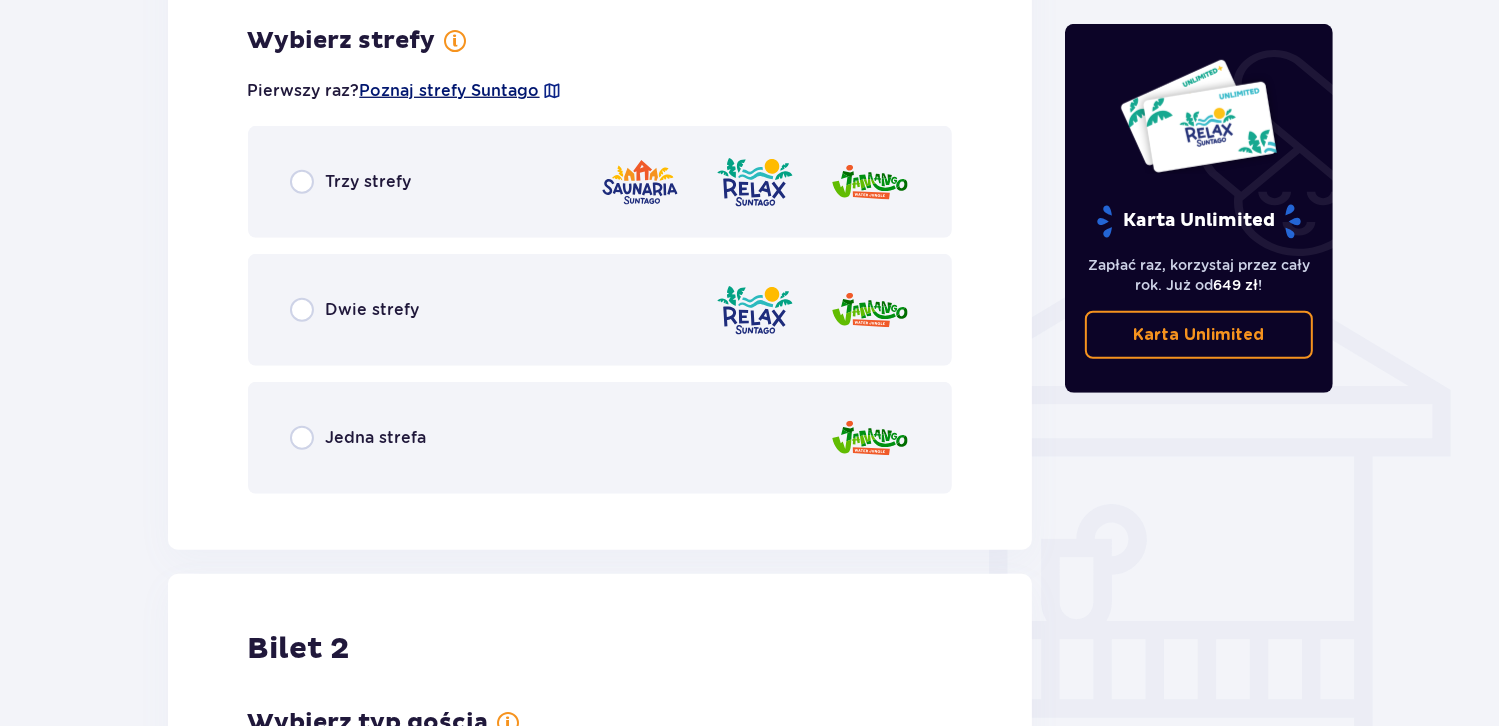 click on "Poznaj strefy Suntago" at bounding box center (450, 91) 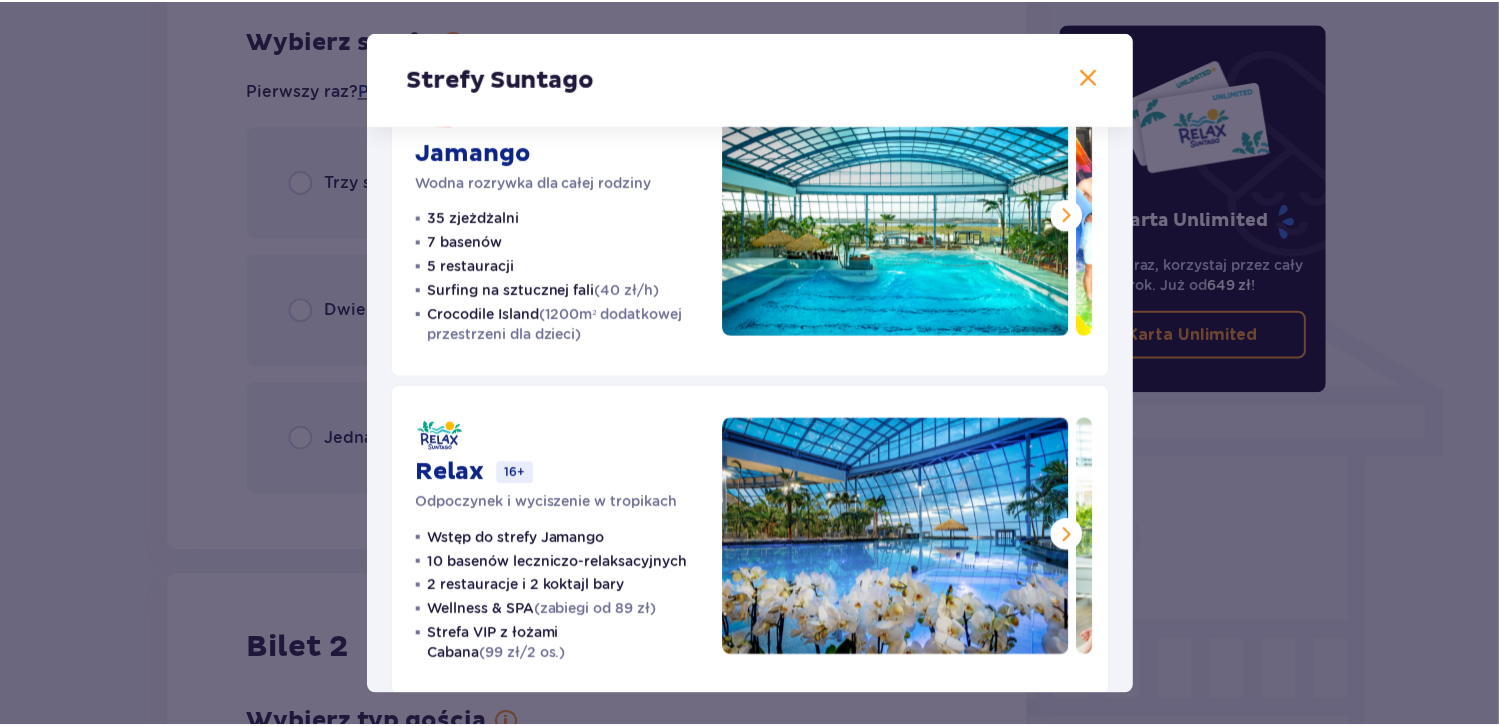 scroll, scrollTop: 0, scrollLeft: 0, axis: both 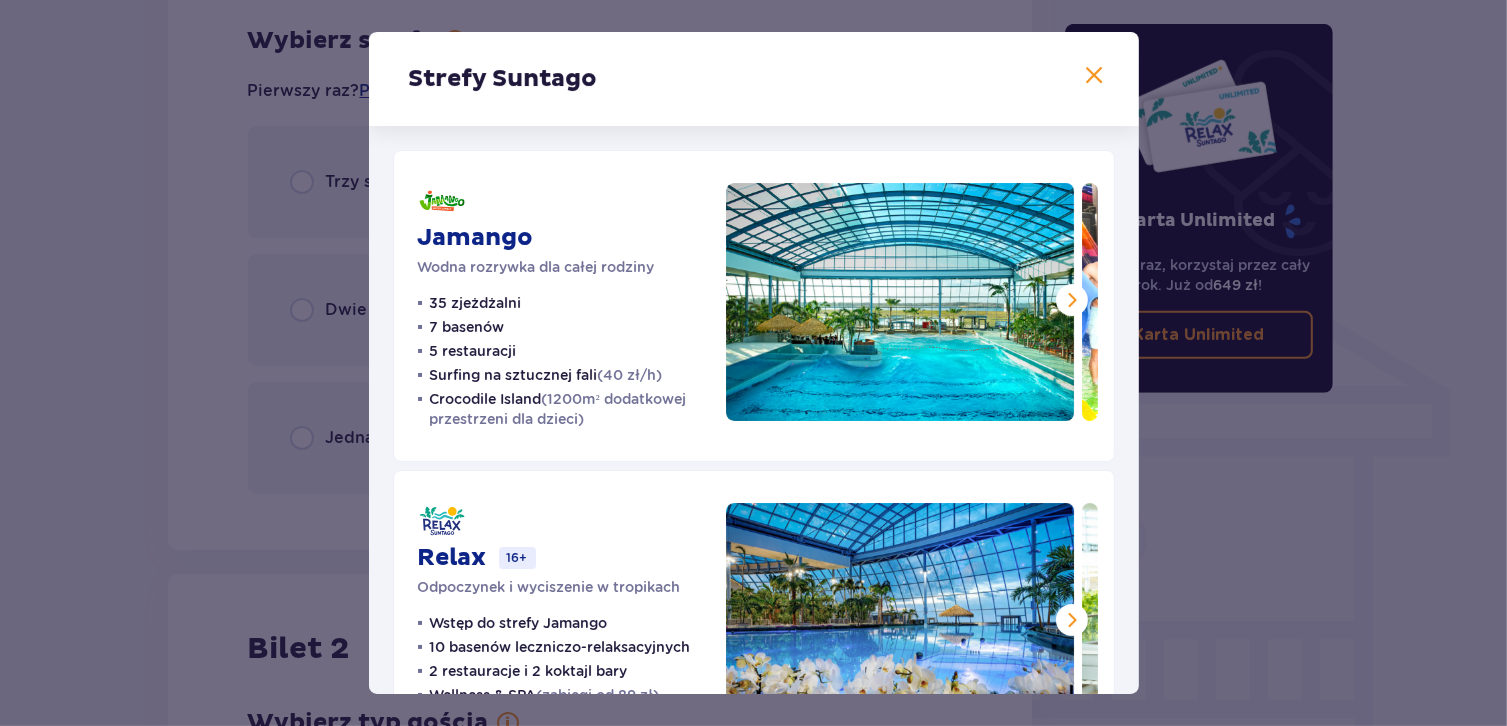 click at bounding box center [1095, 76] 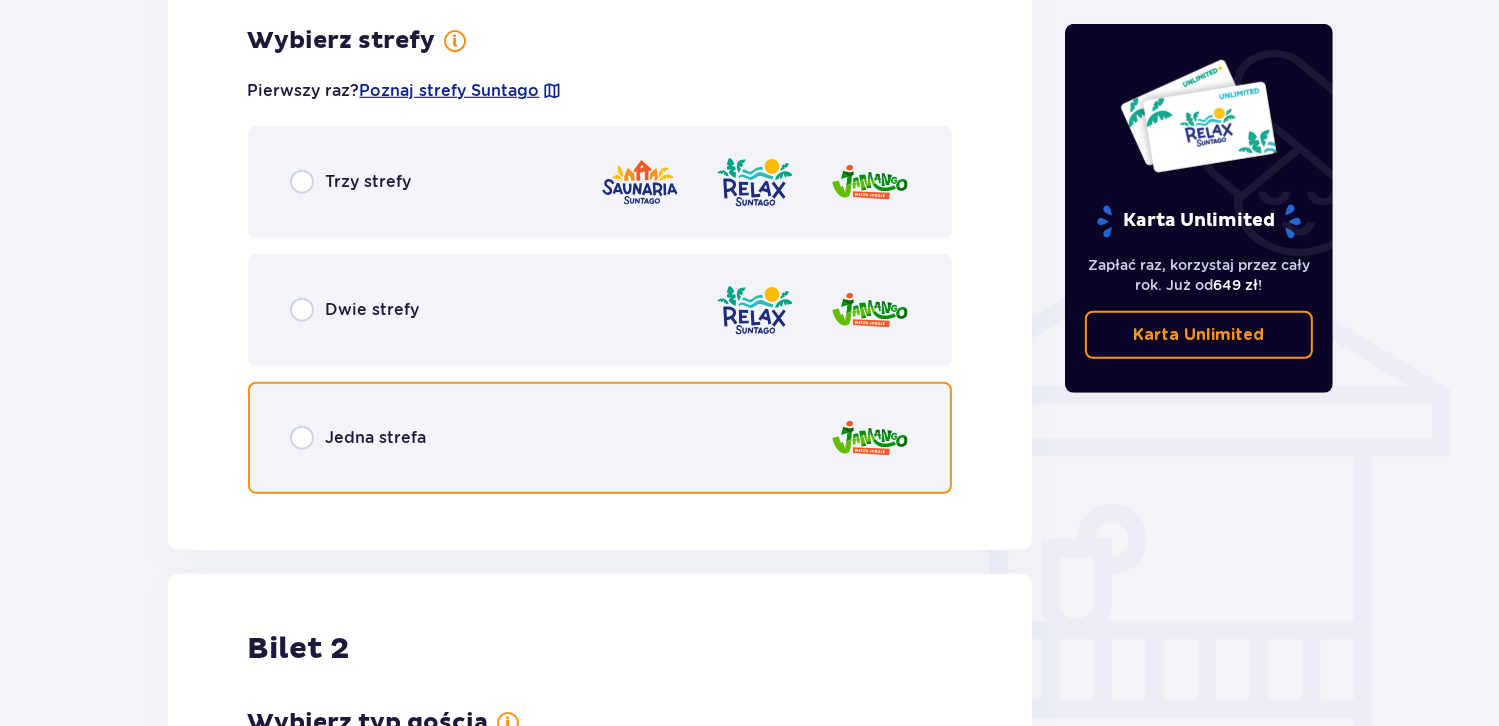 click at bounding box center [302, 438] 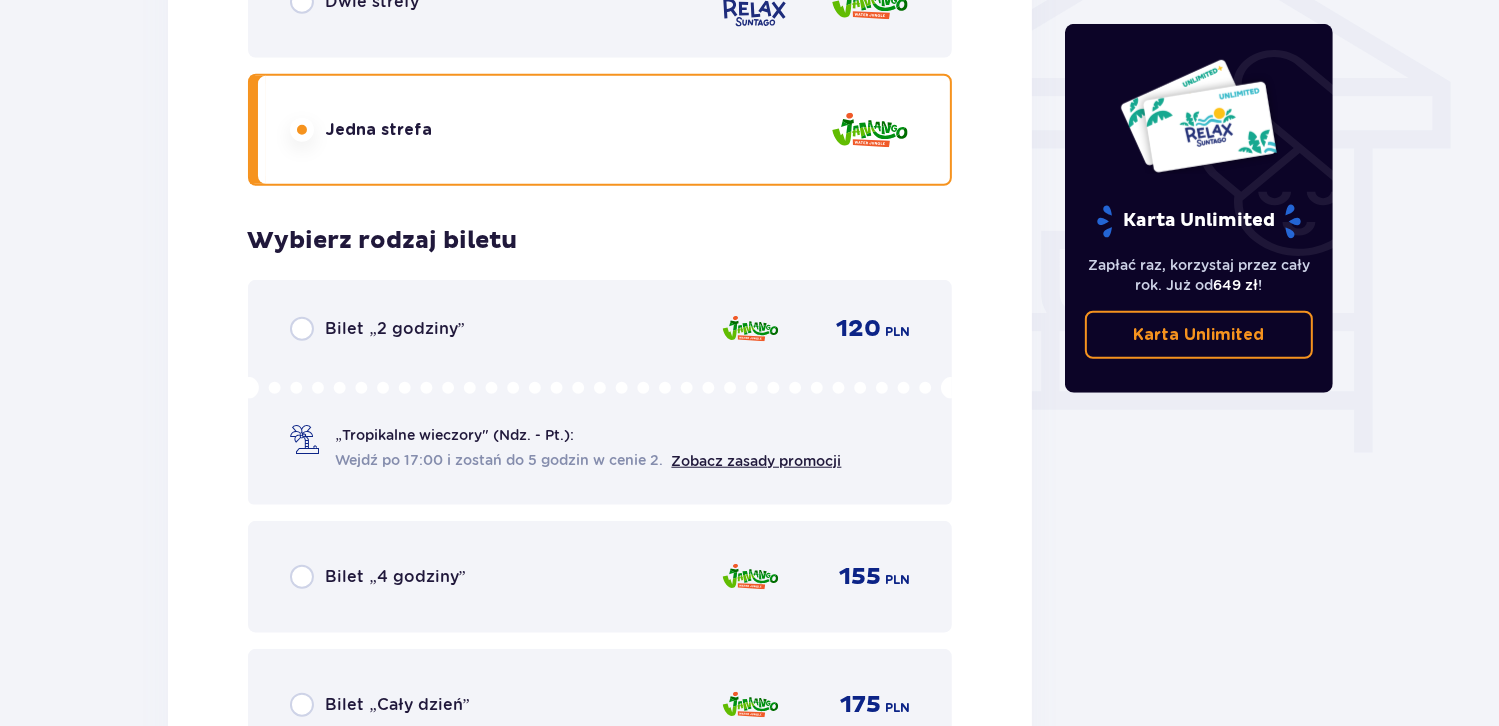 scroll, scrollTop: 1804, scrollLeft: 0, axis: vertical 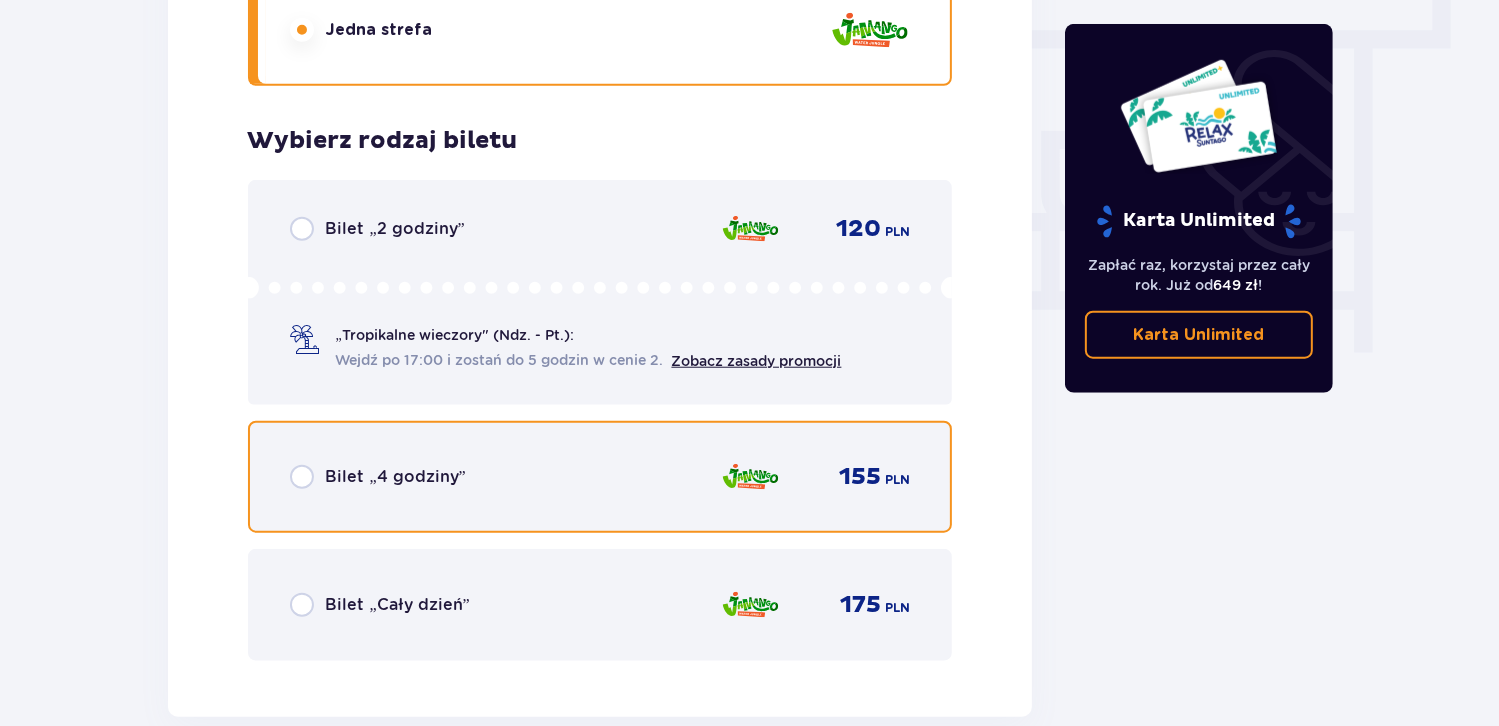 click at bounding box center (302, 477) 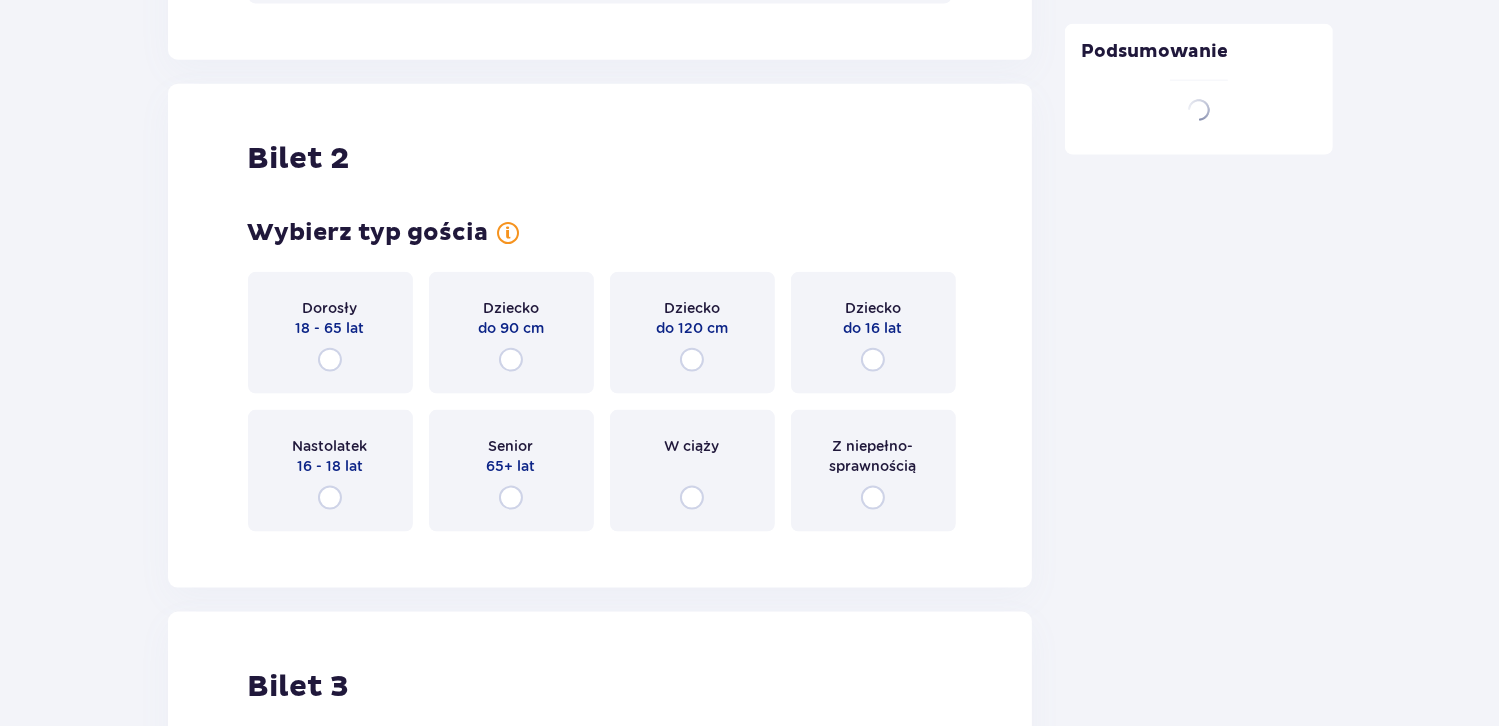 scroll, scrollTop: 2519, scrollLeft: 0, axis: vertical 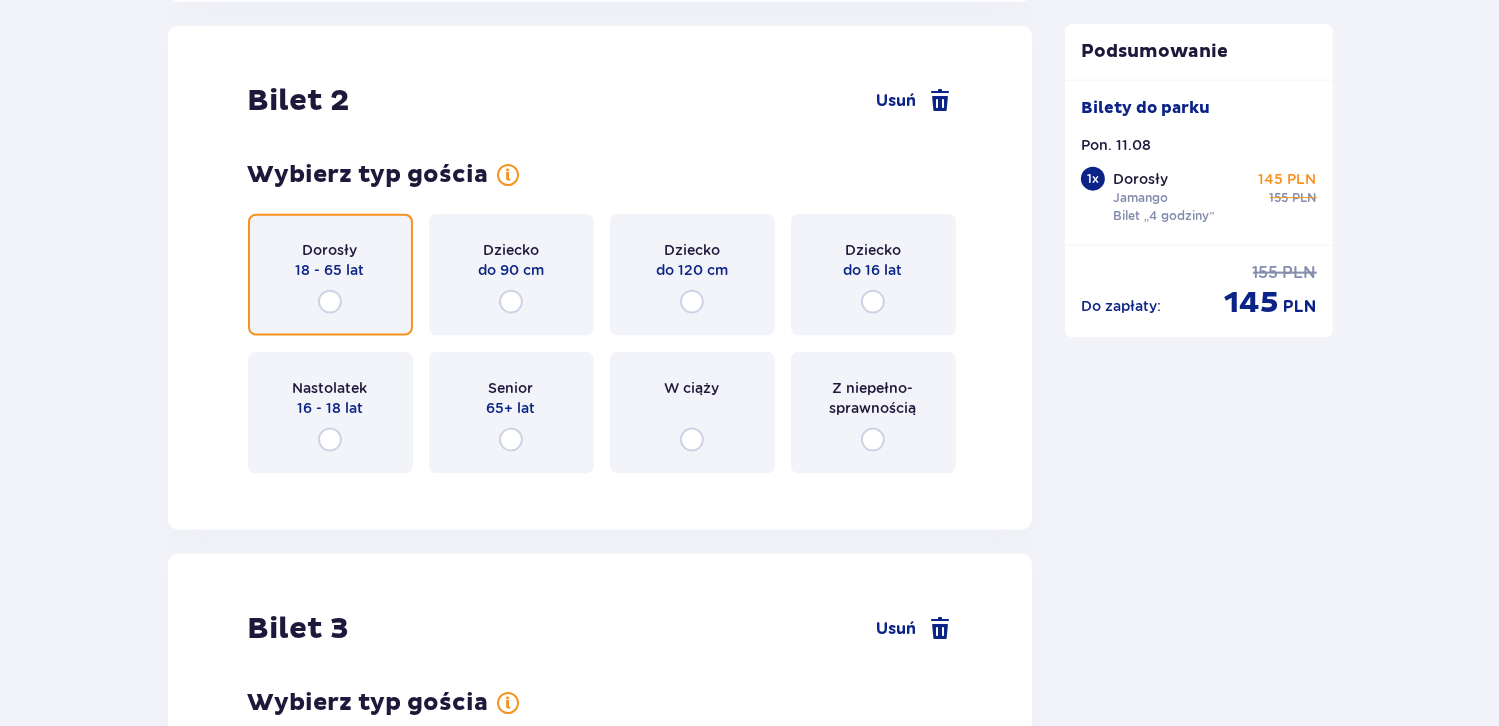 click at bounding box center (330, 302) 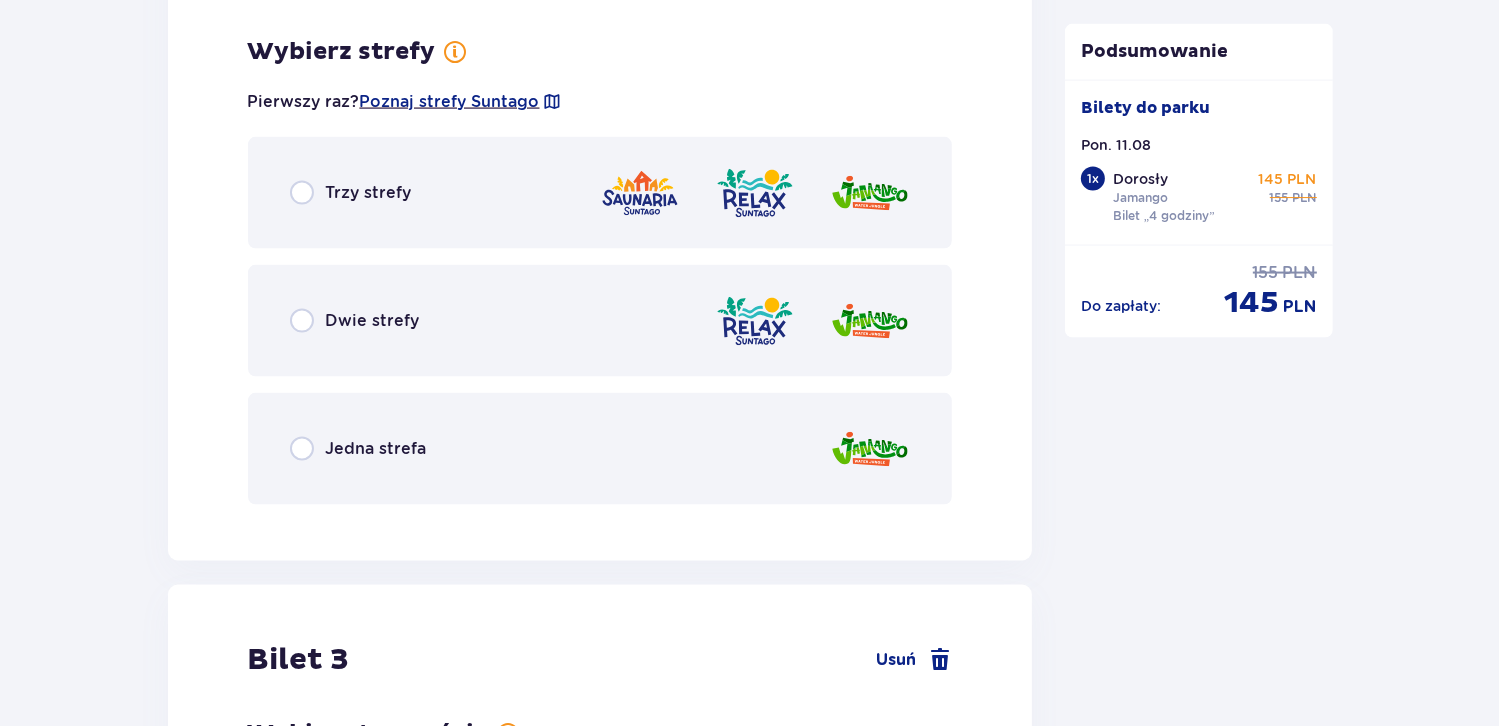 scroll, scrollTop: 3007, scrollLeft: 0, axis: vertical 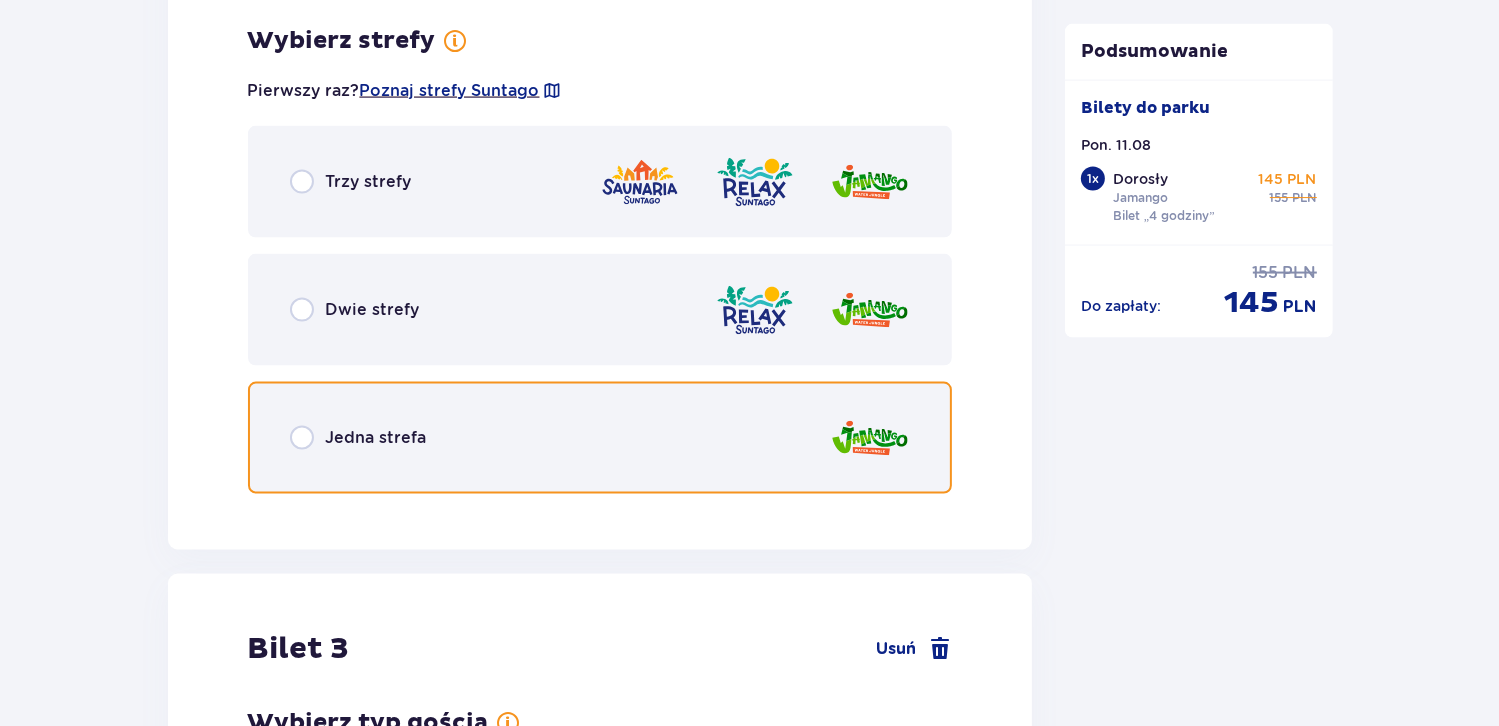 click at bounding box center (302, 438) 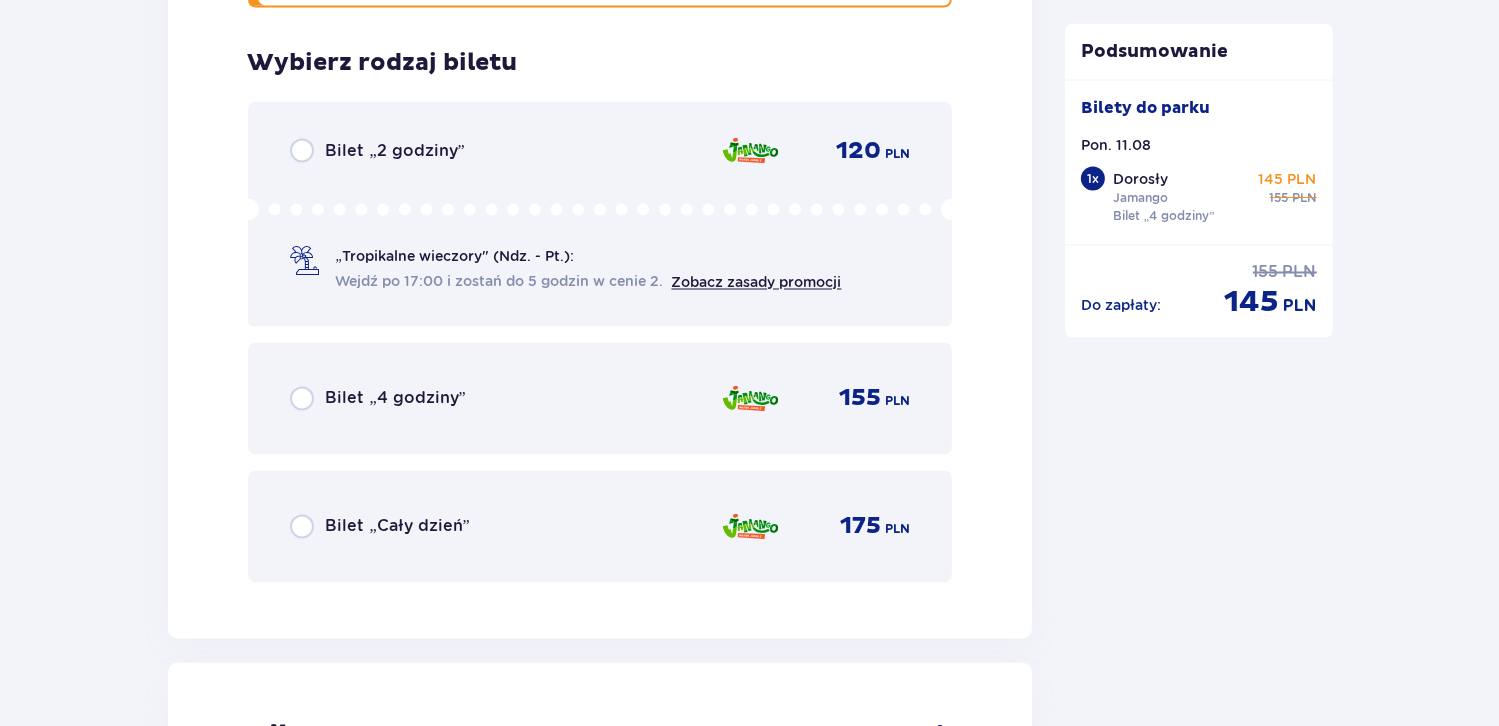 scroll, scrollTop: 3515, scrollLeft: 0, axis: vertical 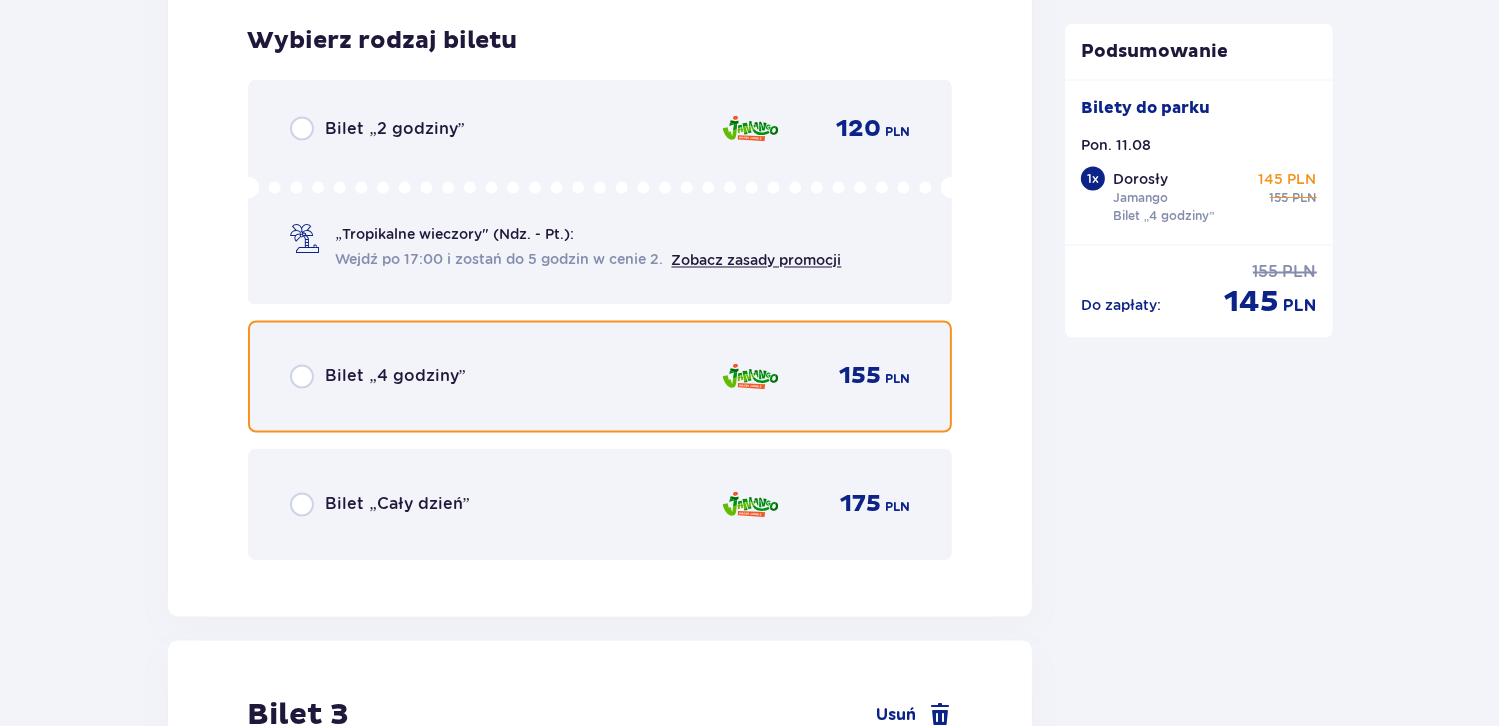 click at bounding box center [302, 377] 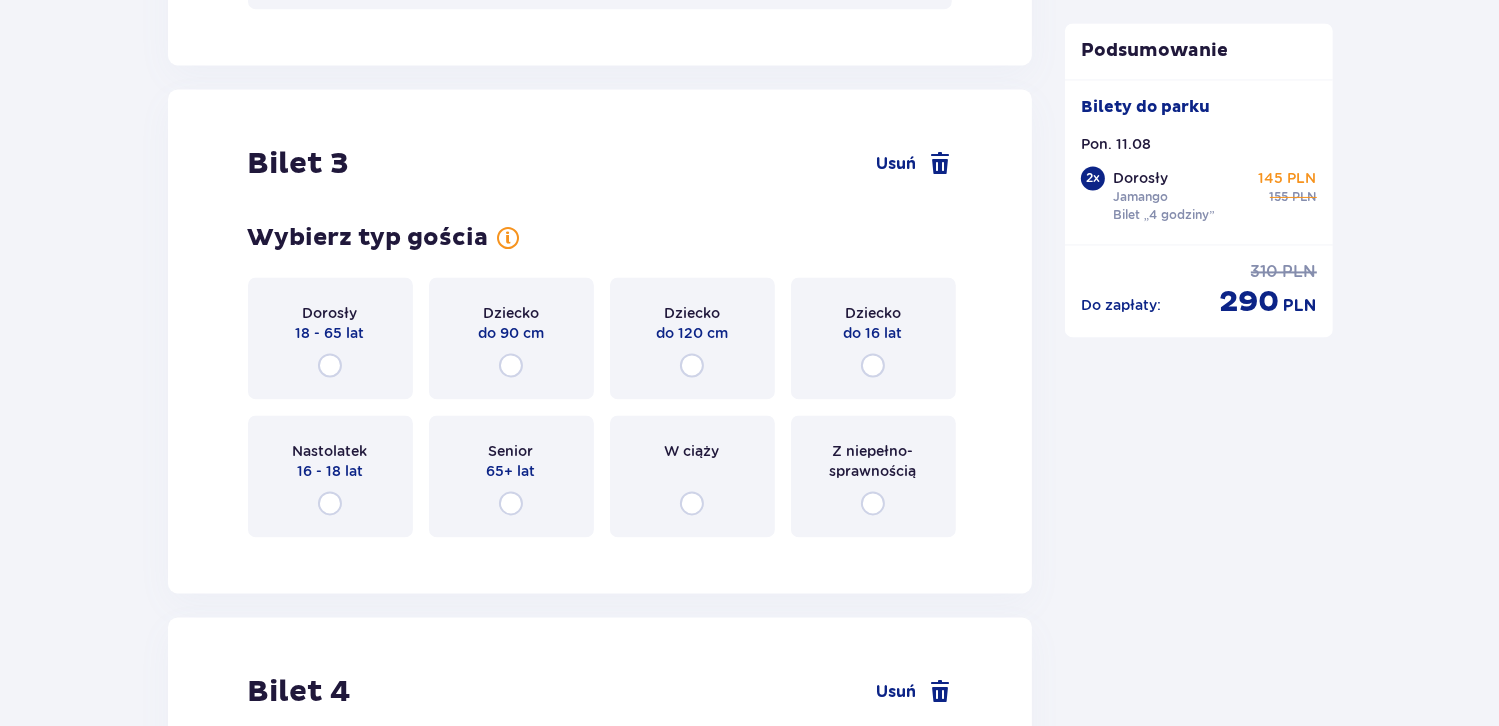 scroll, scrollTop: 4129, scrollLeft: 0, axis: vertical 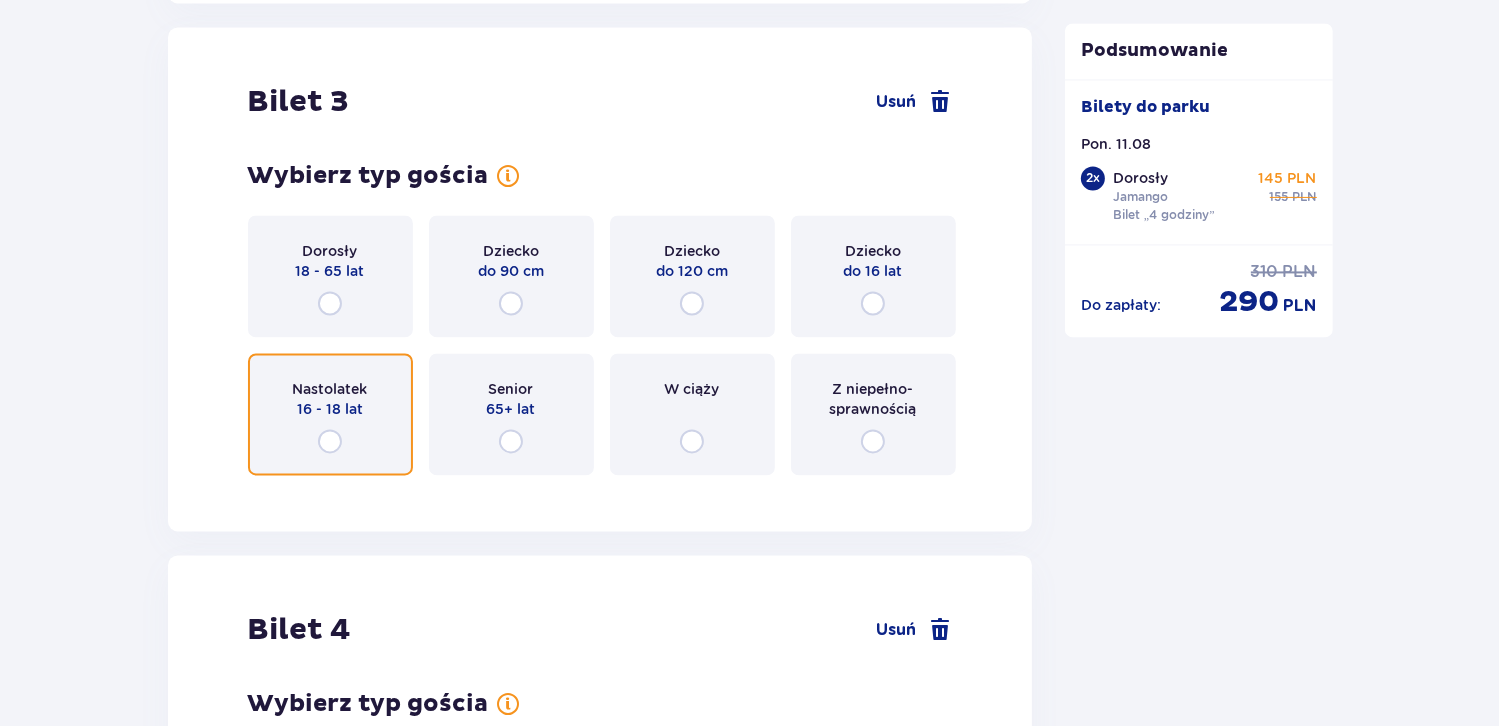 click at bounding box center [330, 441] 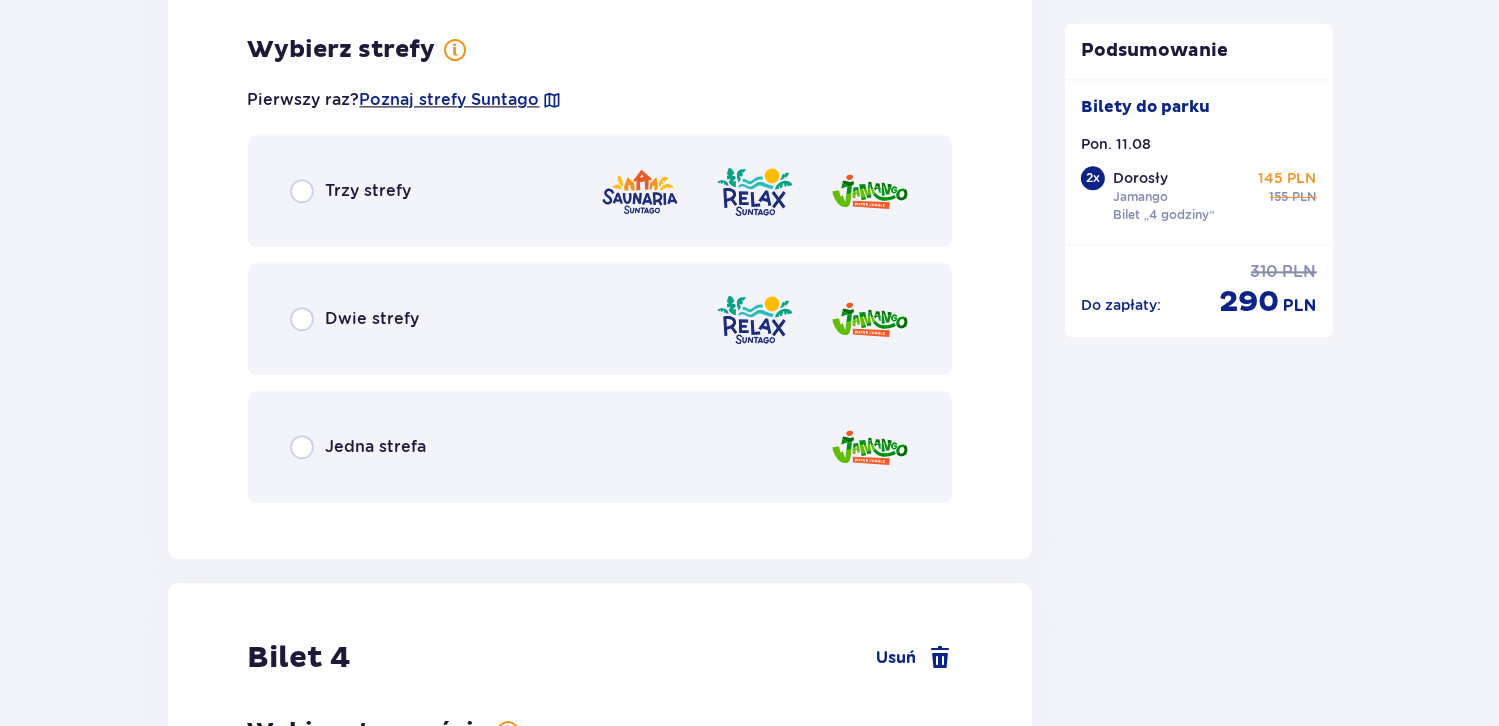 scroll, scrollTop: 4617, scrollLeft: 0, axis: vertical 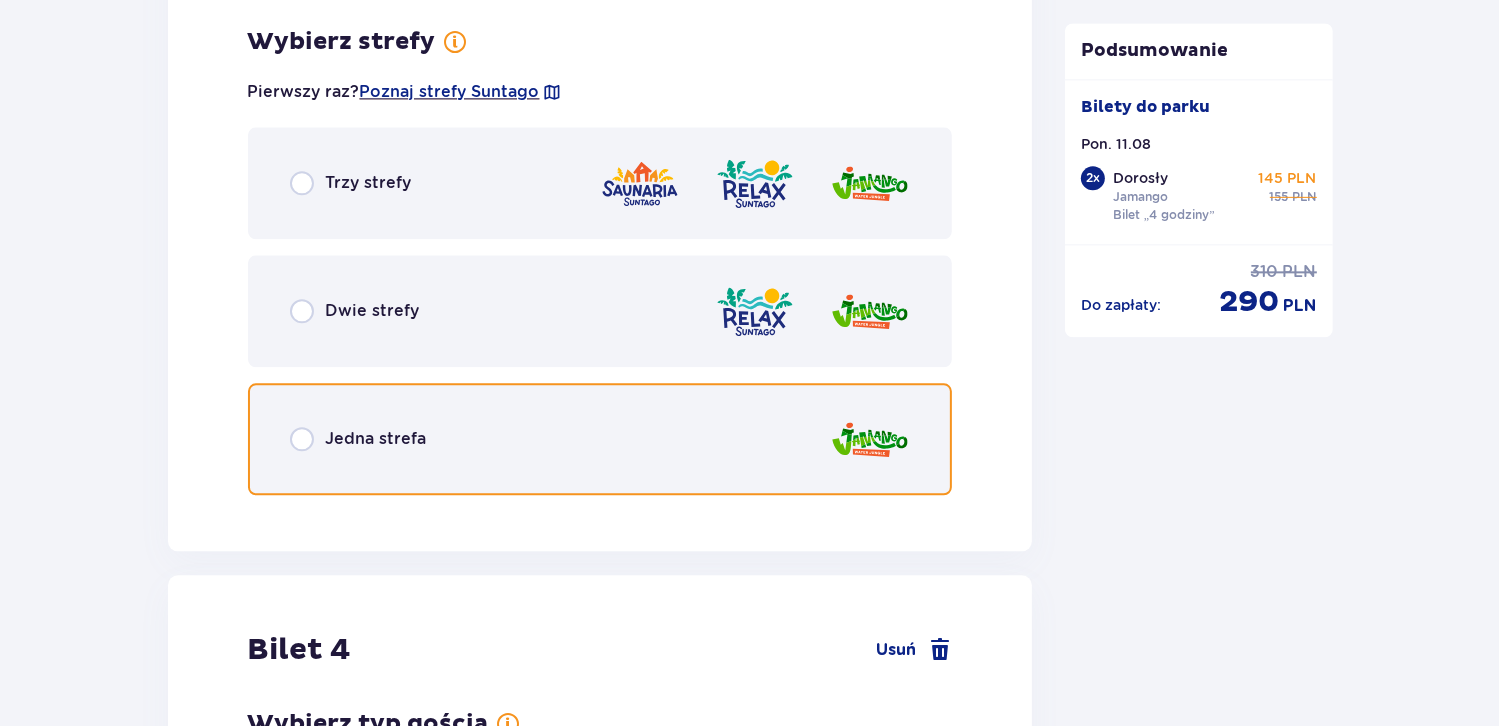 click at bounding box center (302, 439) 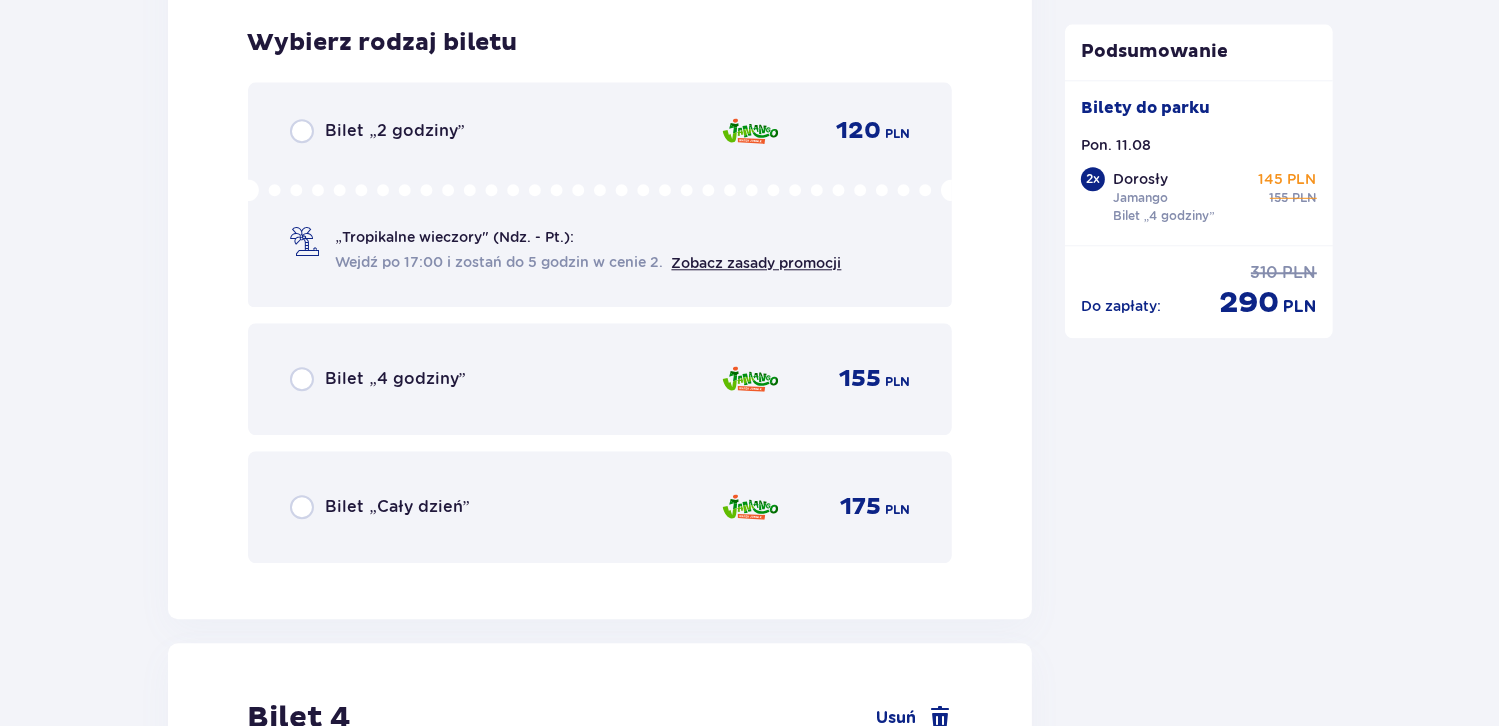 scroll, scrollTop: 5125, scrollLeft: 0, axis: vertical 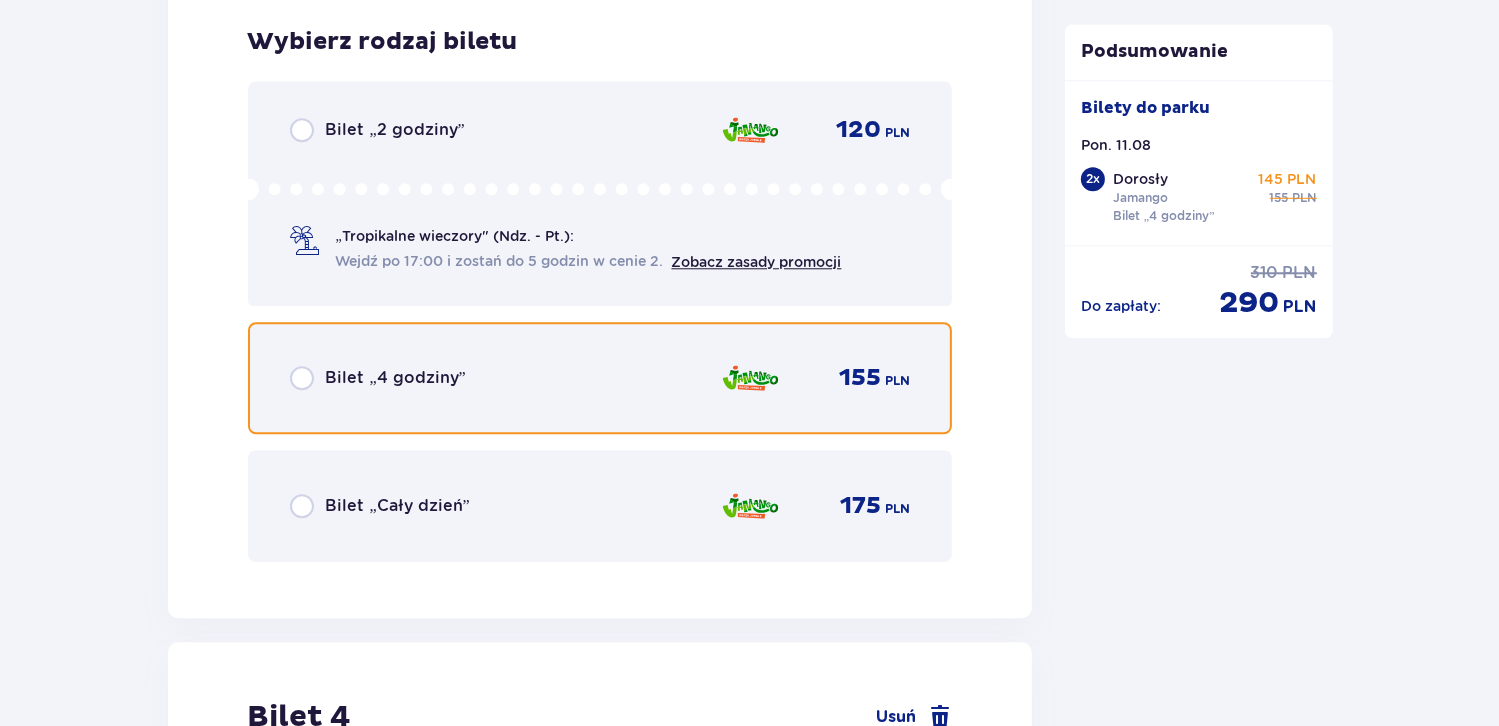 click at bounding box center (302, 378) 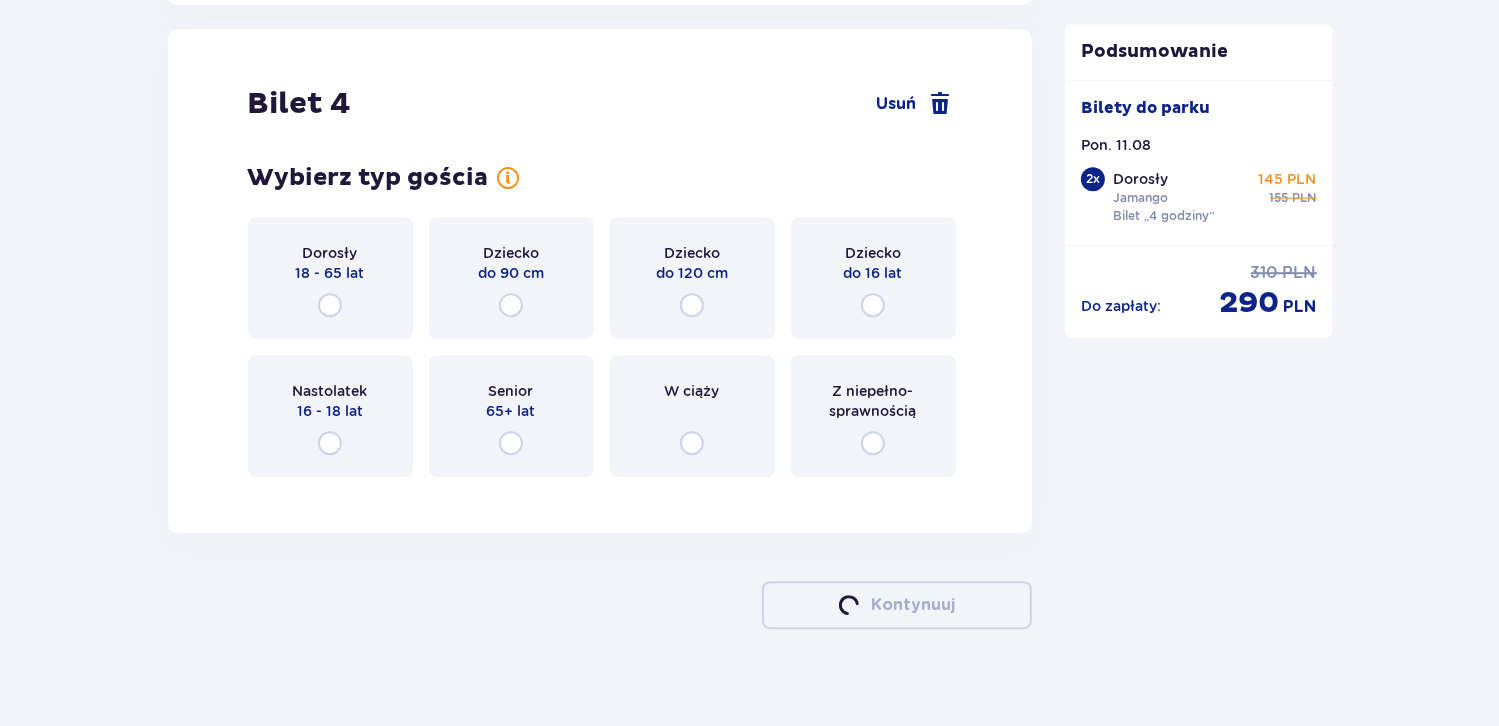 scroll, scrollTop: 5739, scrollLeft: 0, axis: vertical 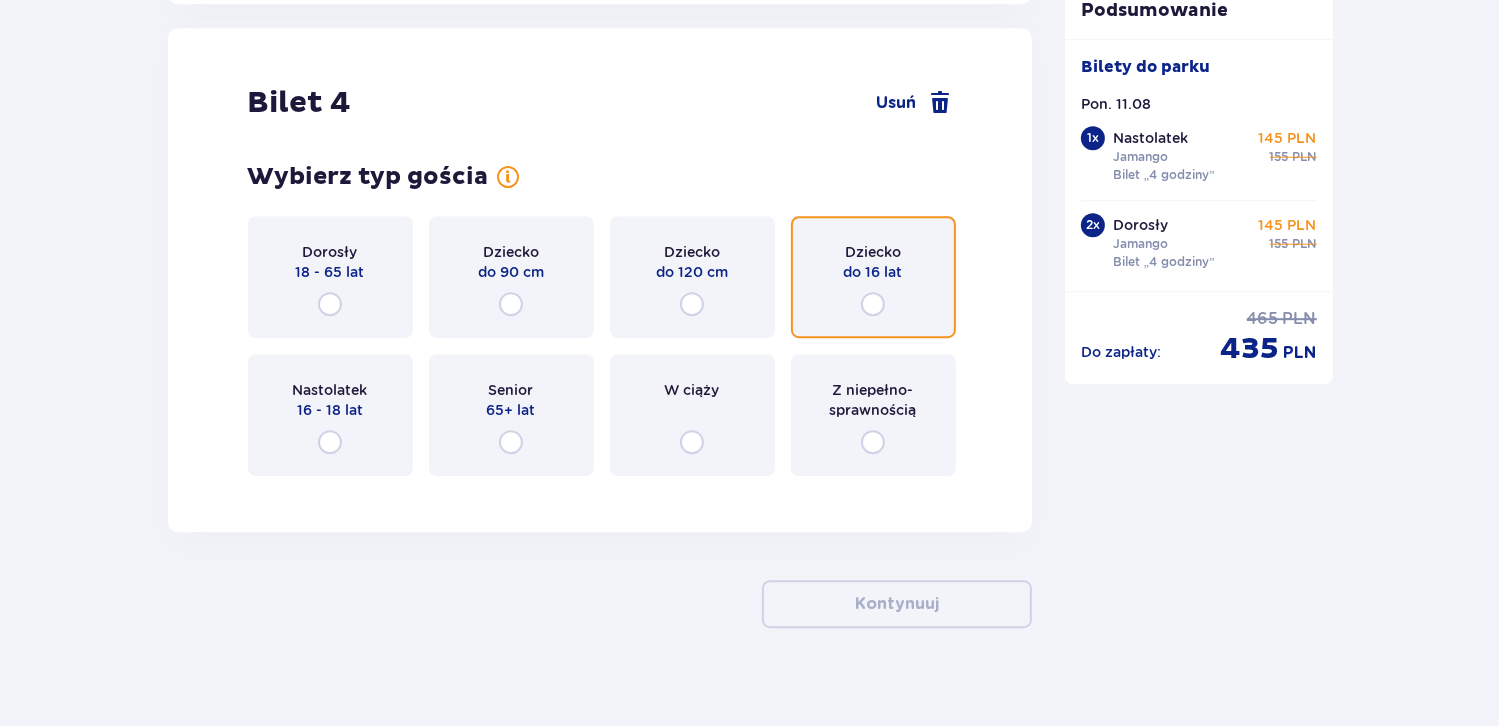 click at bounding box center [873, 304] 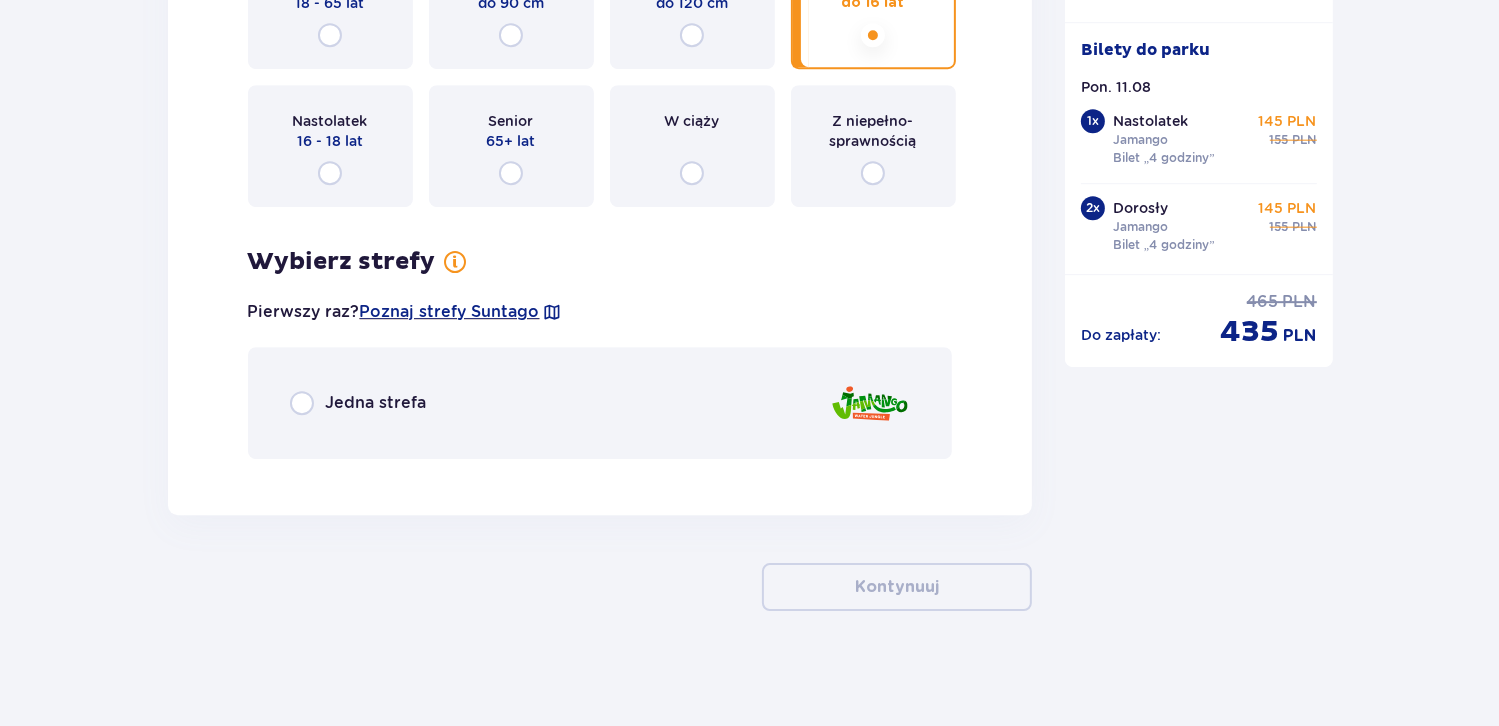 scroll, scrollTop: 6009, scrollLeft: 0, axis: vertical 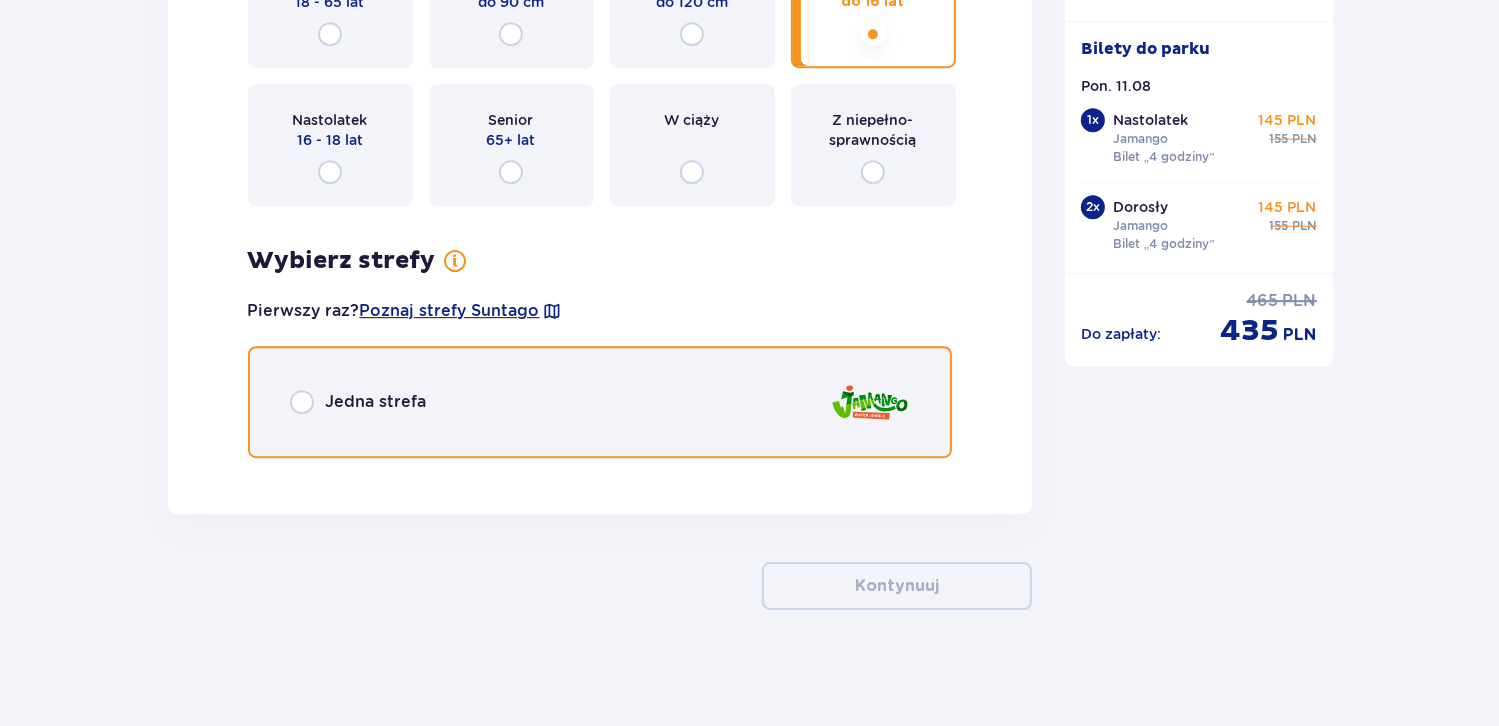 click at bounding box center [302, 402] 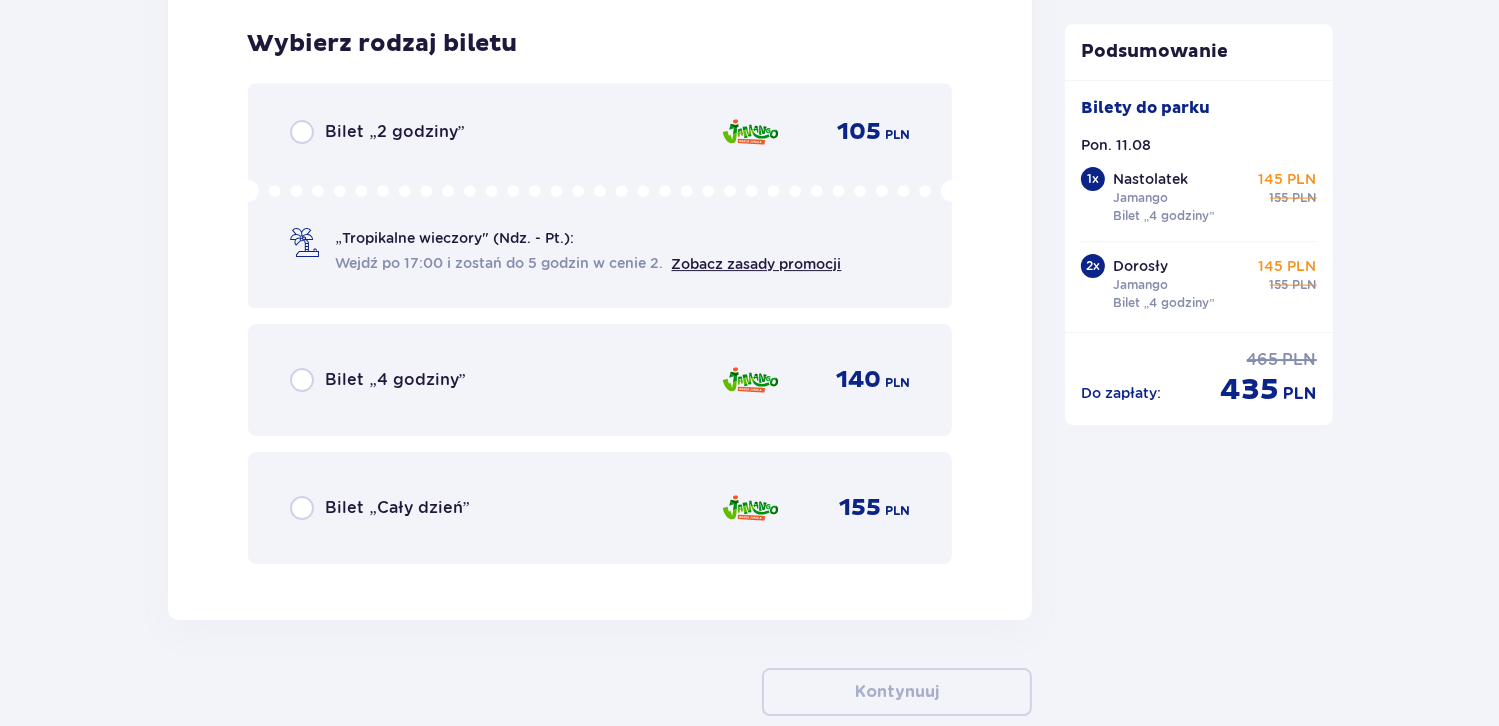 scroll, scrollTop: 6479, scrollLeft: 0, axis: vertical 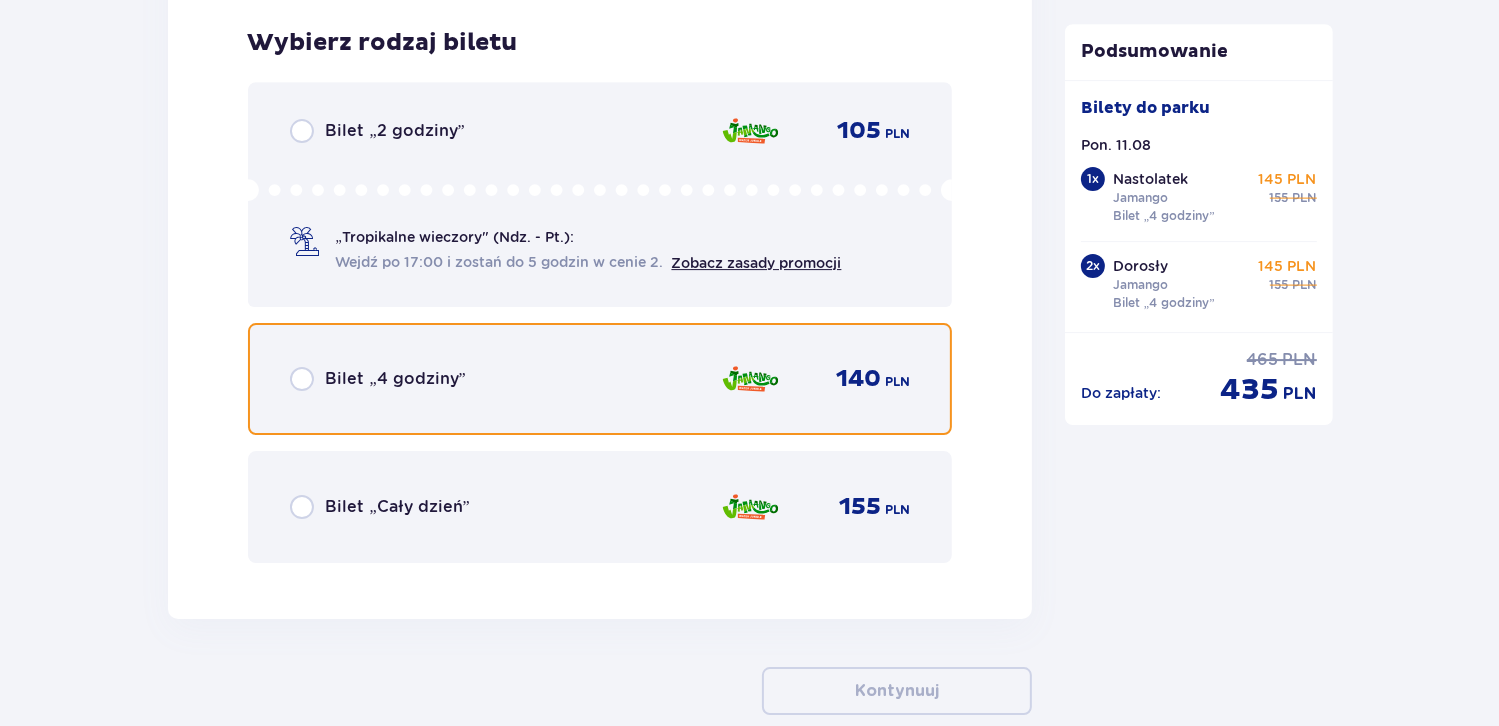click at bounding box center [302, 379] 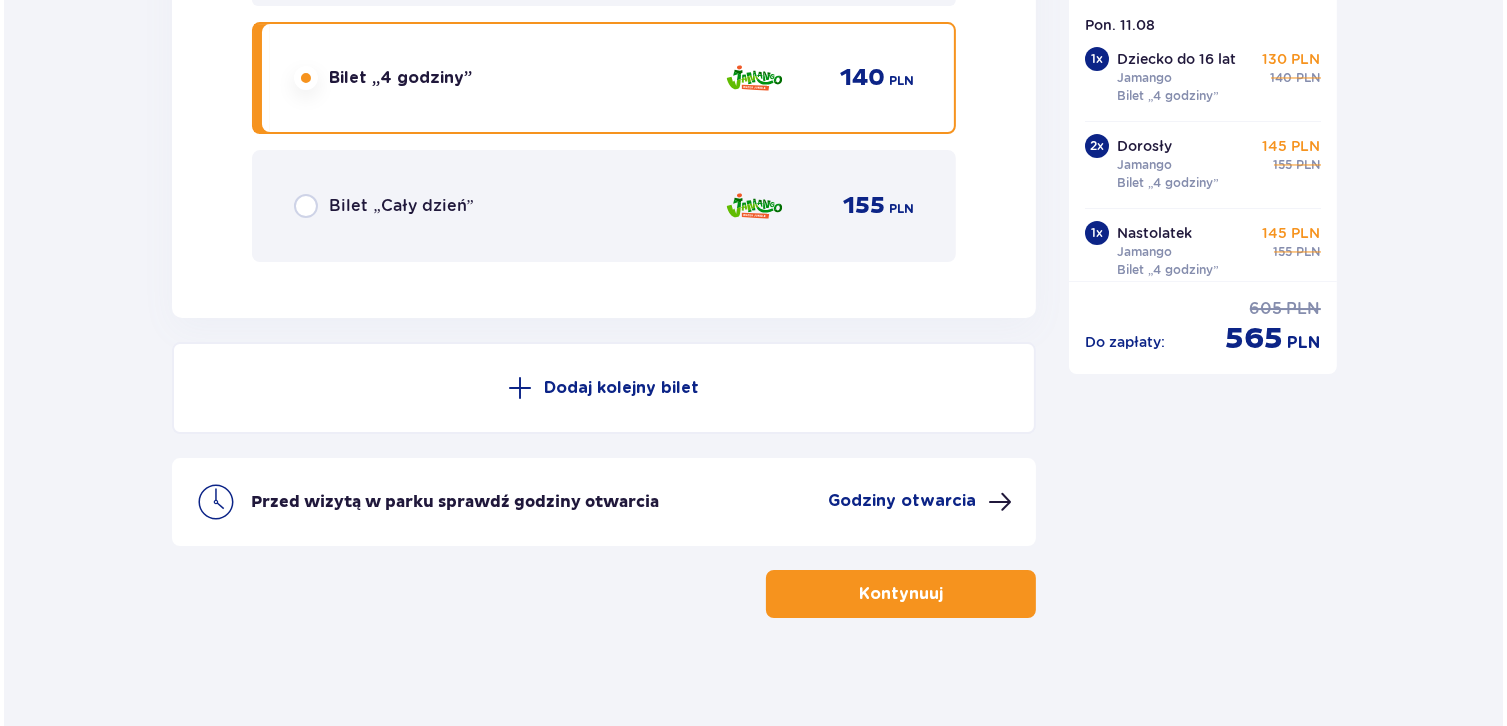 scroll, scrollTop: 6788, scrollLeft: 0, axis: vertical 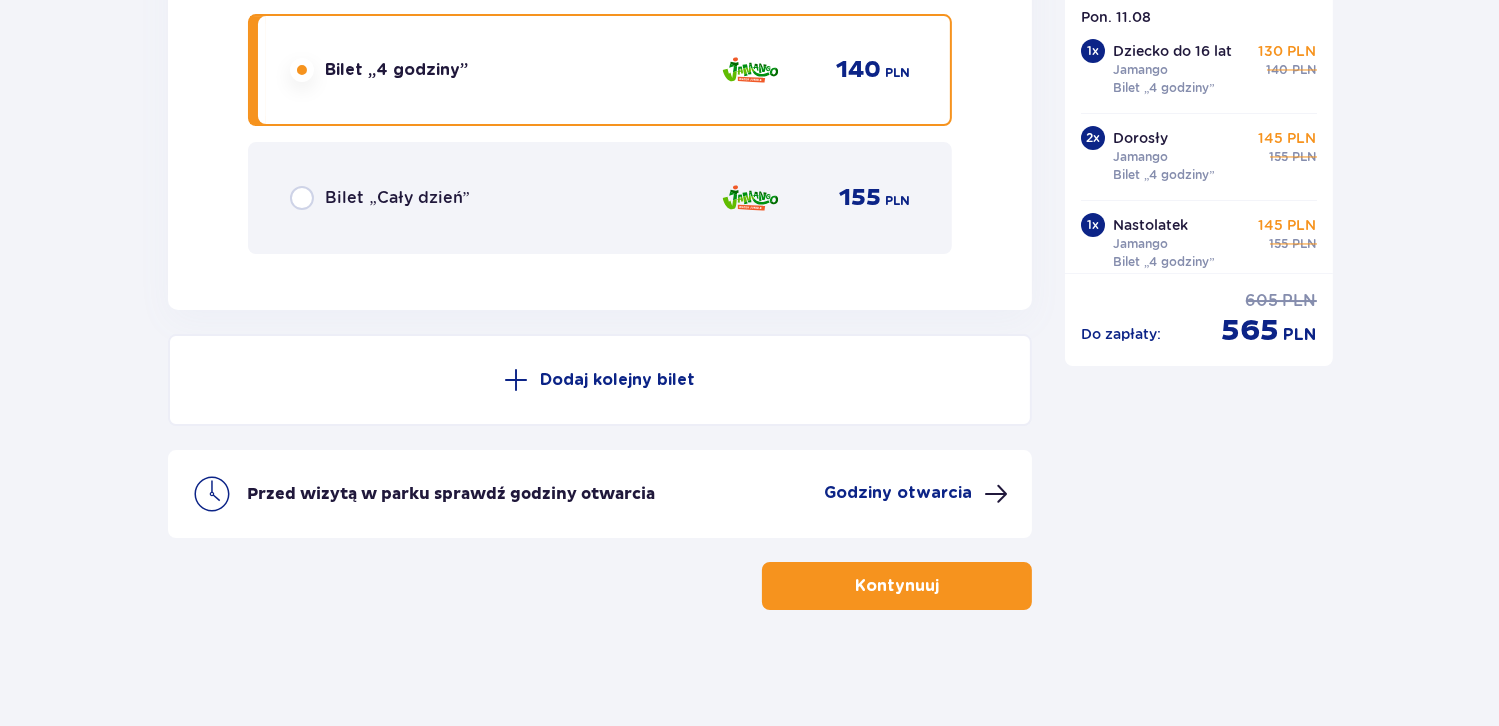 click on "Godziny otwarcia" at bounding box center [898, 493] 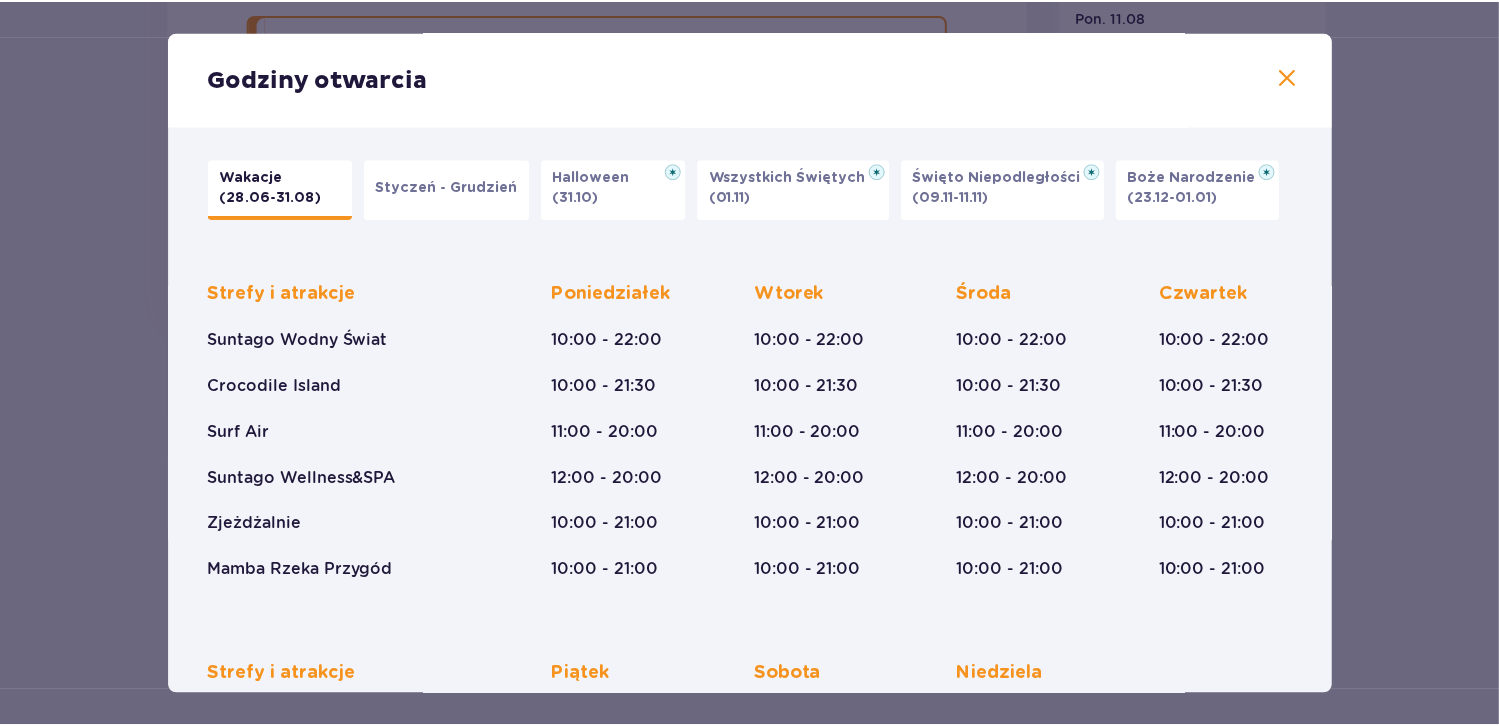 scroll, scrollTop: 0, scrollLeft: 0, axis: both 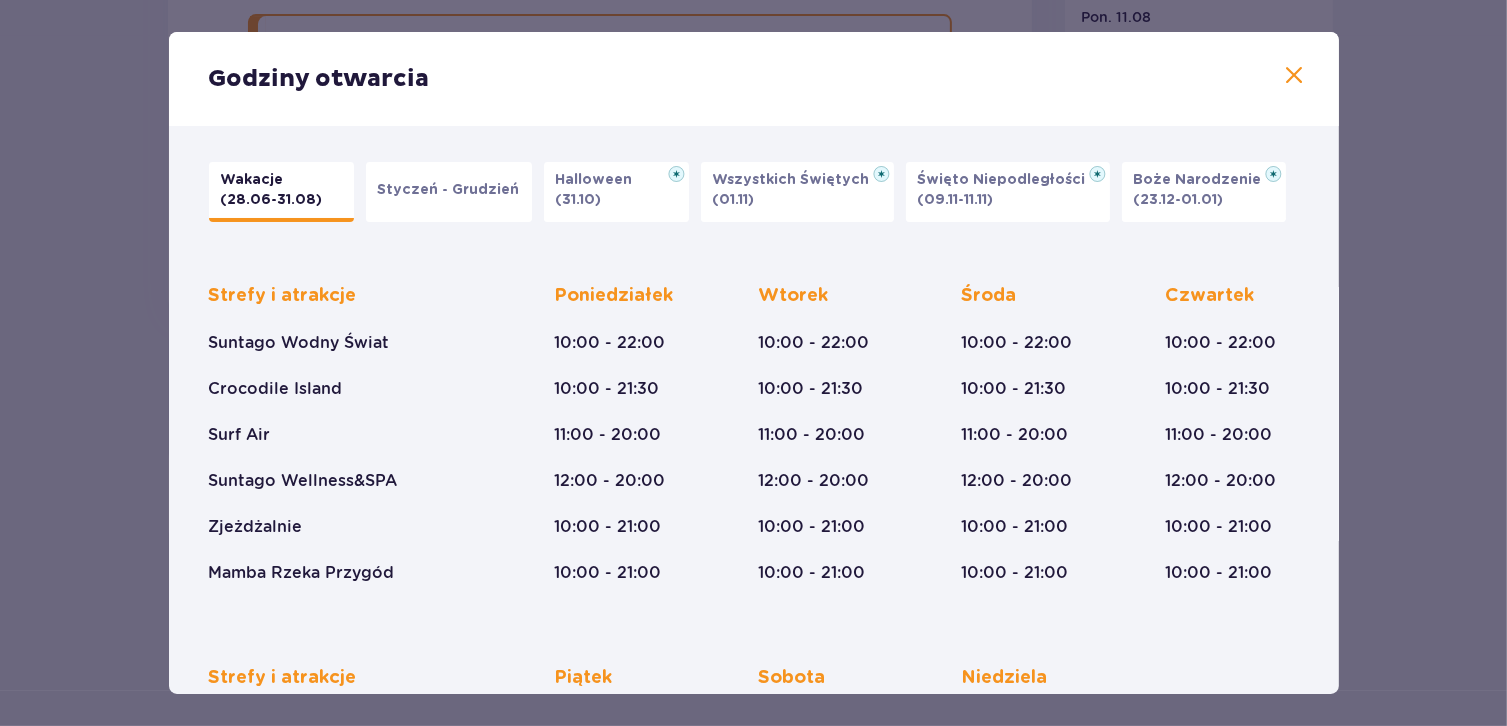 click at bounding box center (1295, 76) 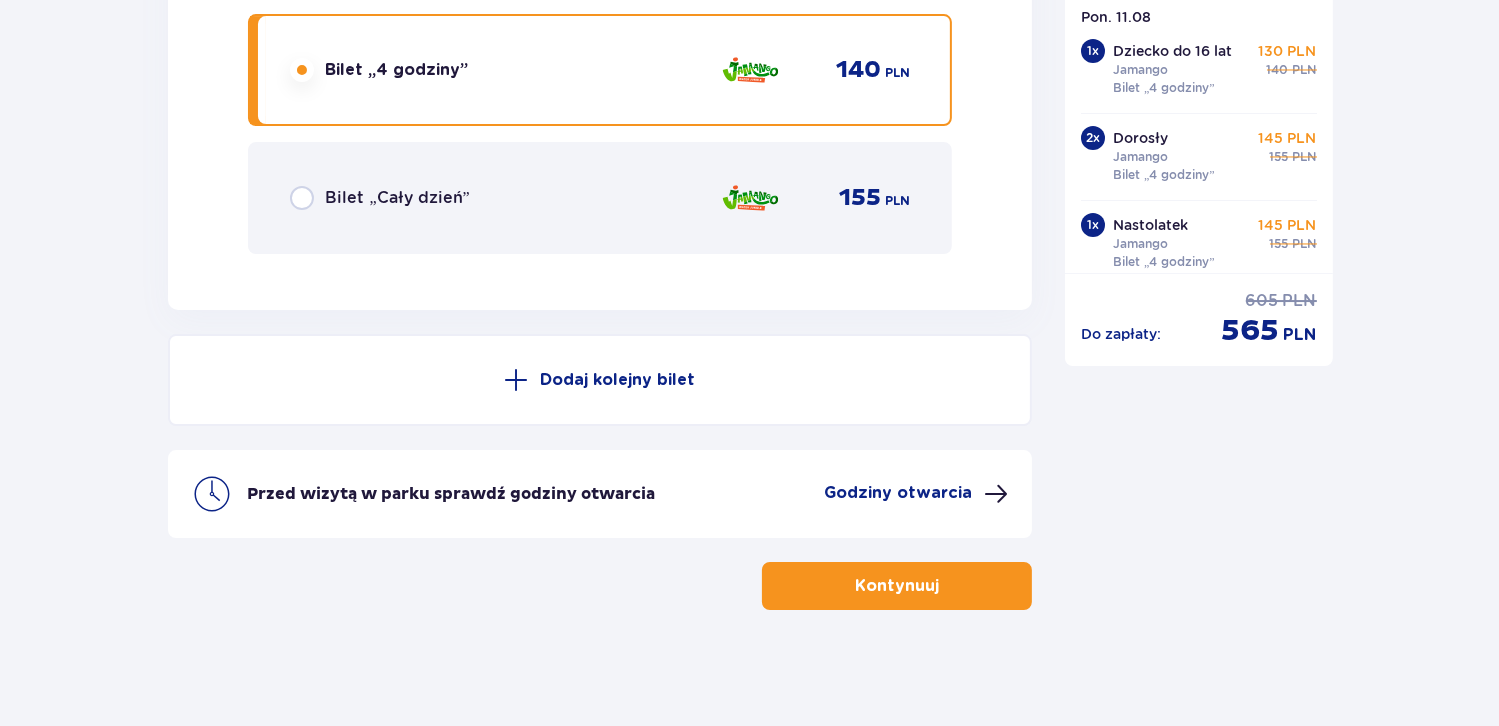 click on "Kontynuuj" at bounding box center (897, 586) 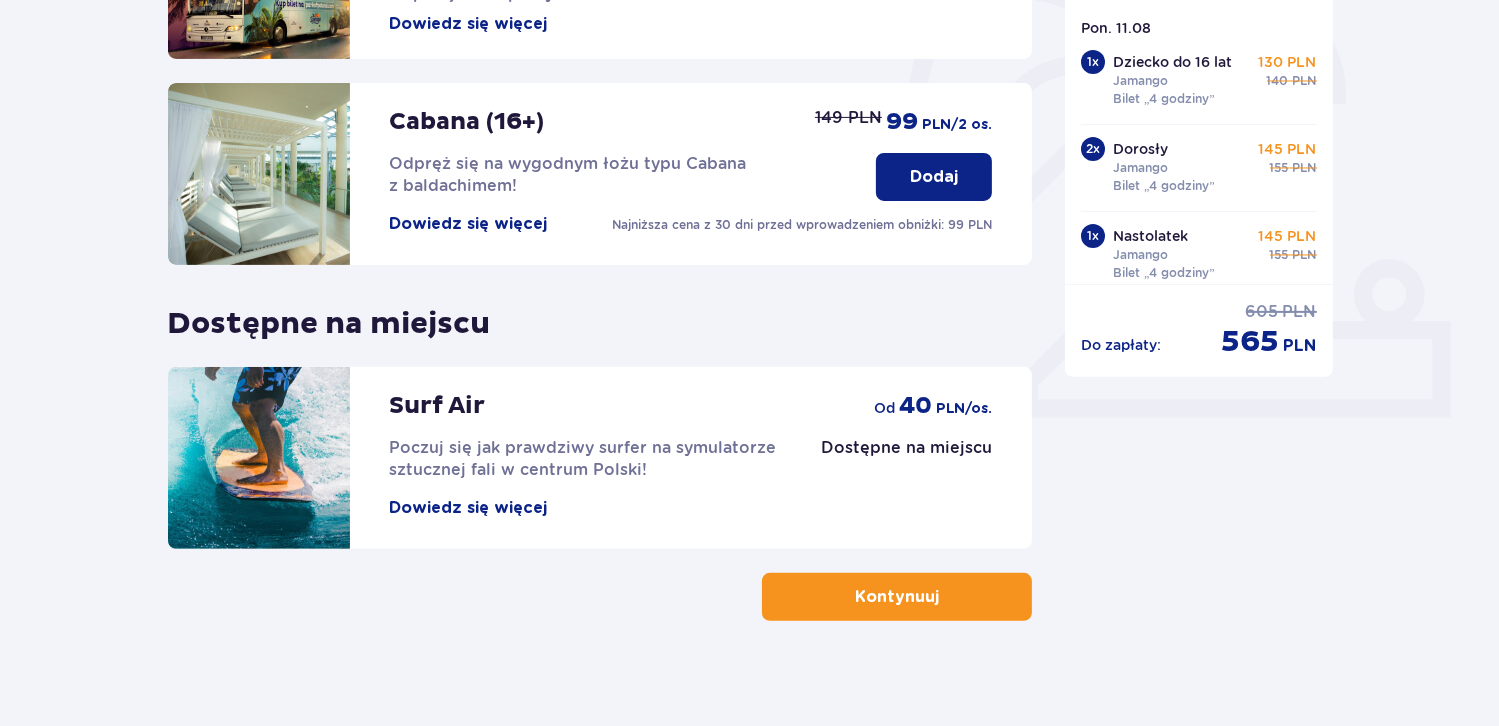 scroll, scrollTop: 630, scrollLeft: 0, axis: vertical 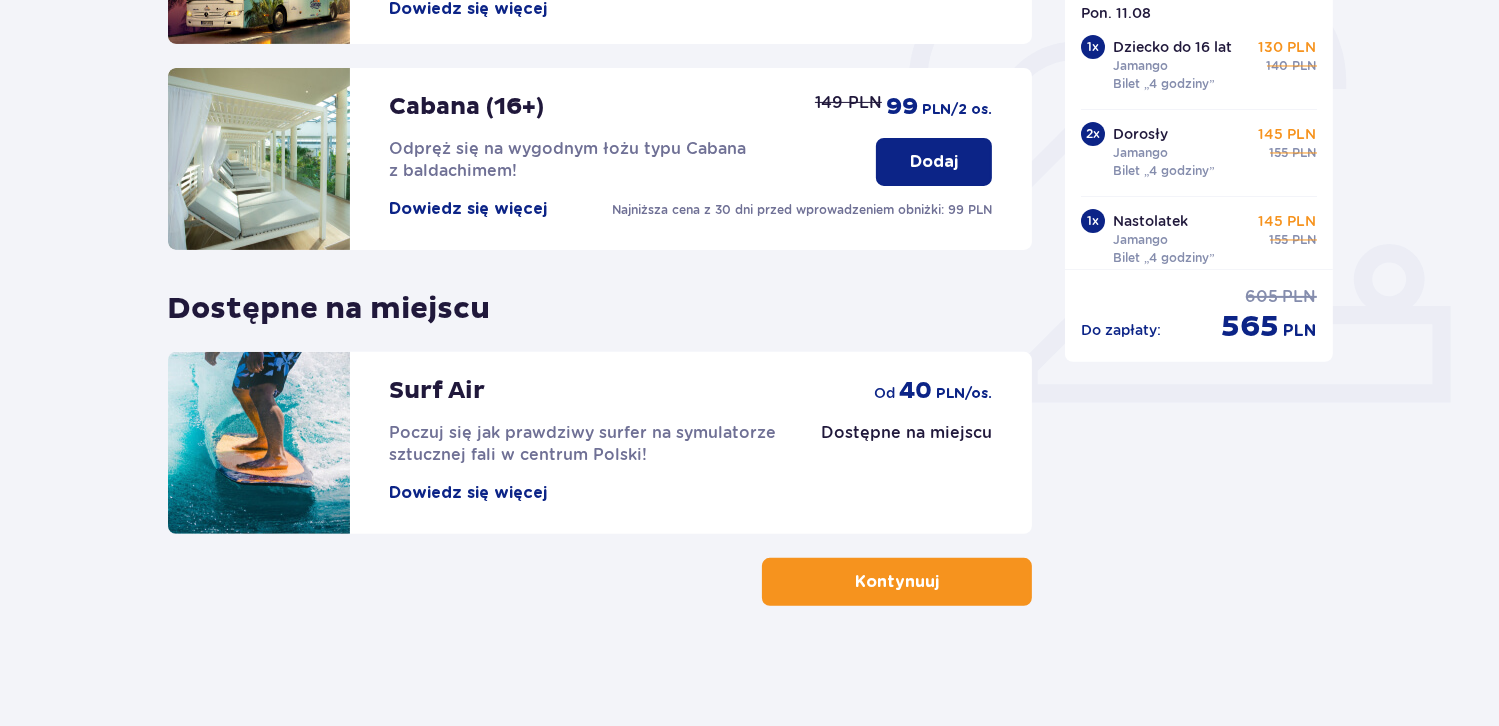 click on "Kontynuuj" at bounding box center [897, 582] 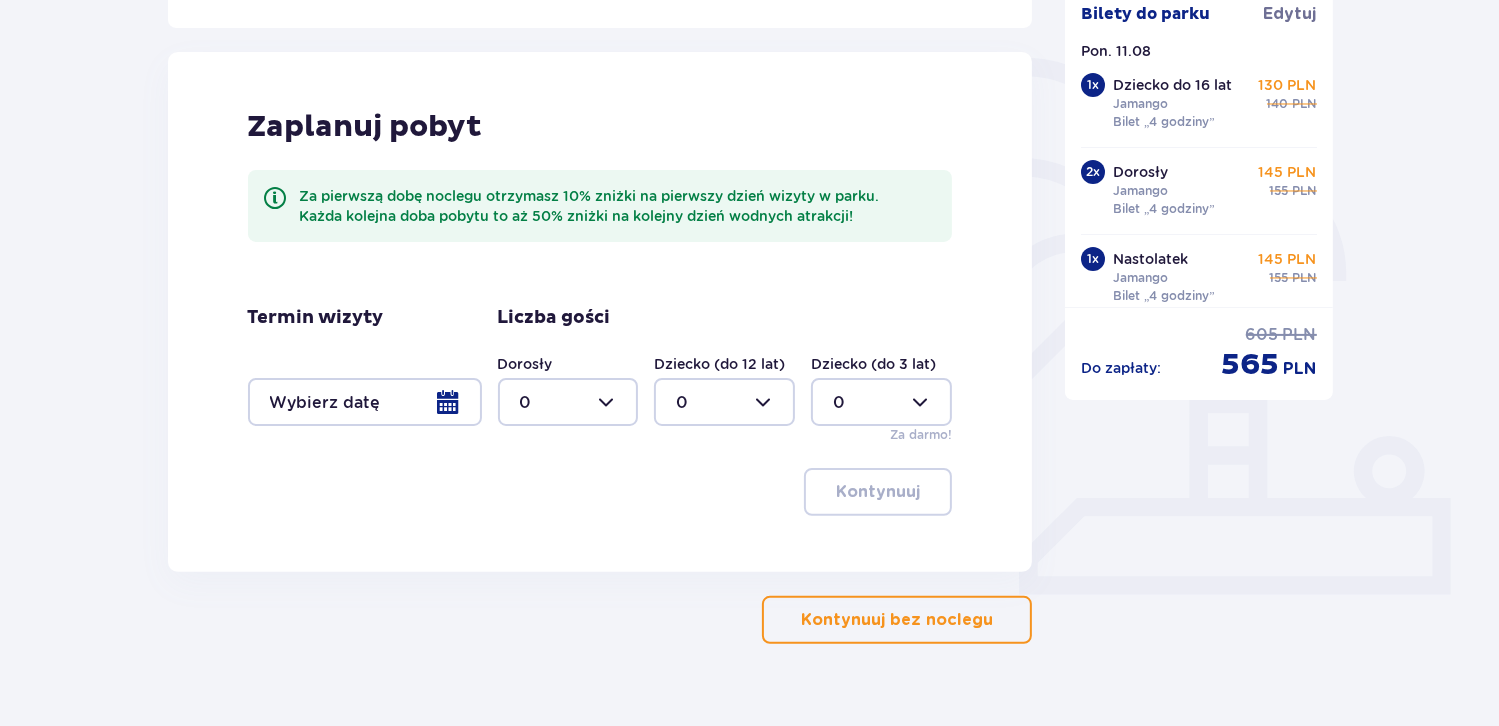 scroll, scrollTop: 476, scrollLeft: 0, axis: vertical 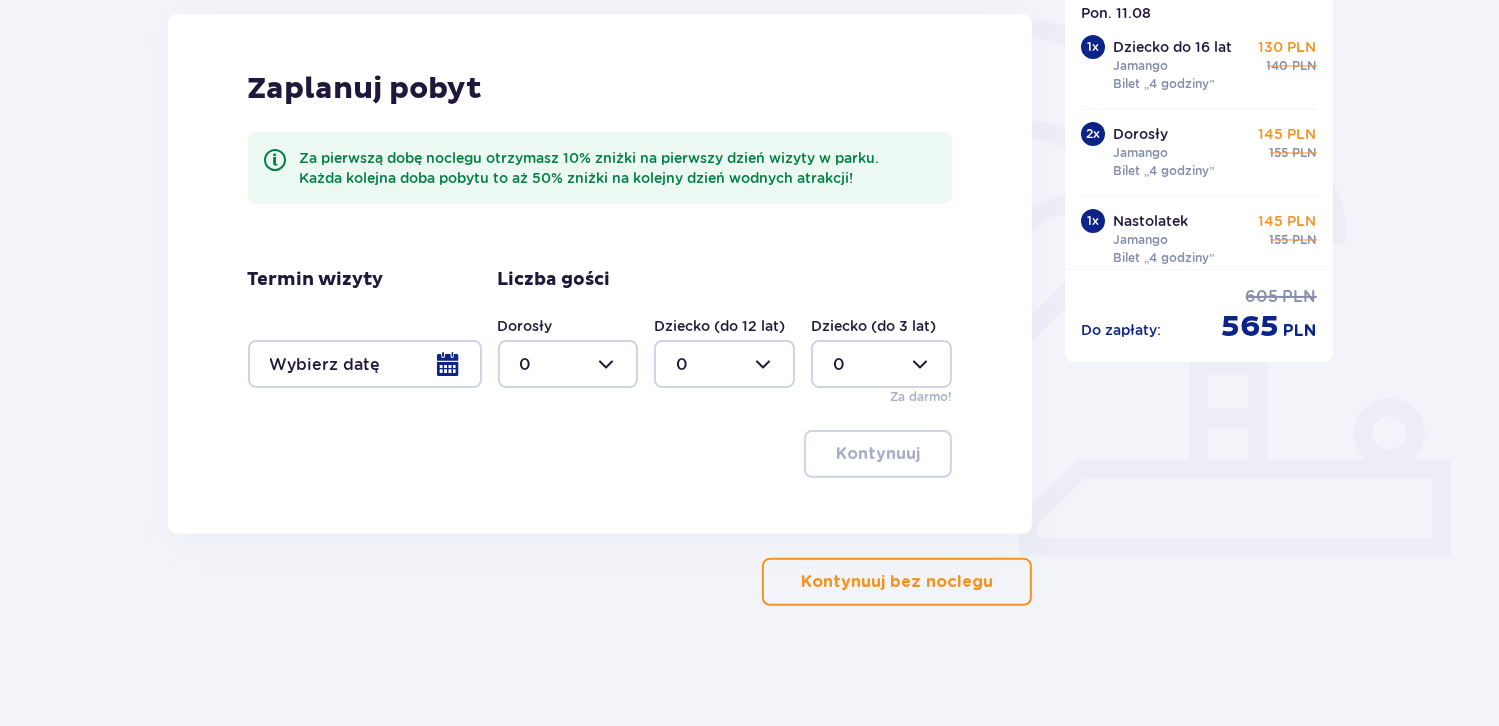 click on "Kontynuuj bez noclegu" at bounding box center [897, 582] 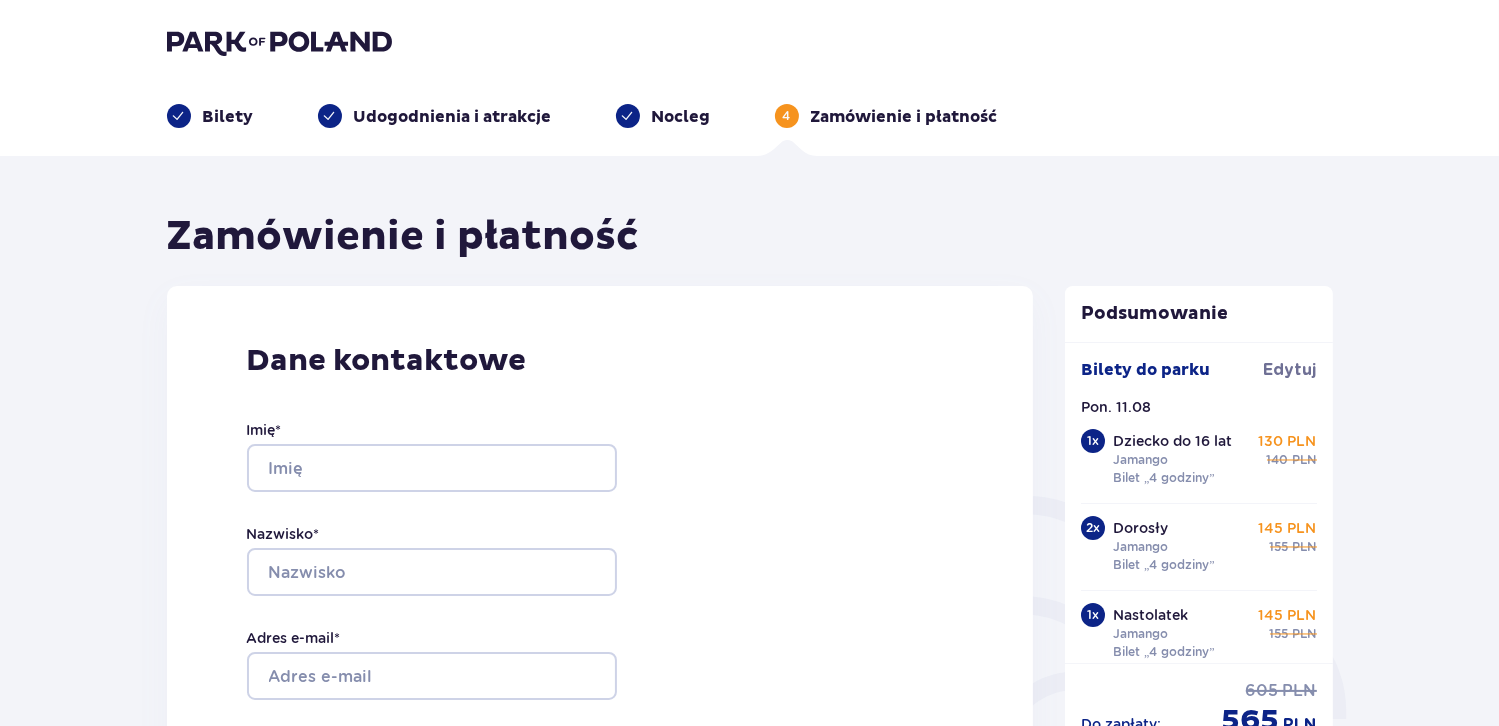 scroll, scrollTop: 100, scrollLeft: 0, axis: vertical 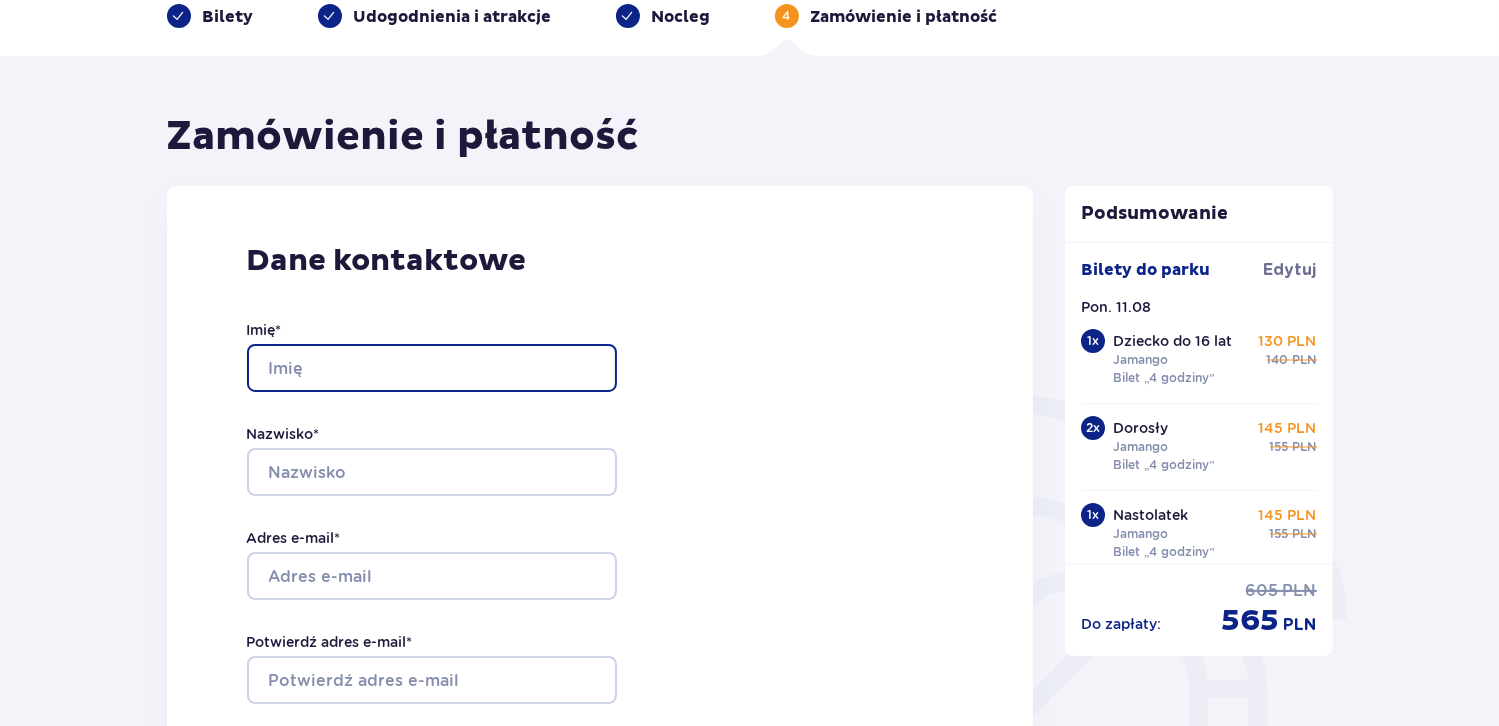 click on "Imię *" at bounding box center [432, 368] 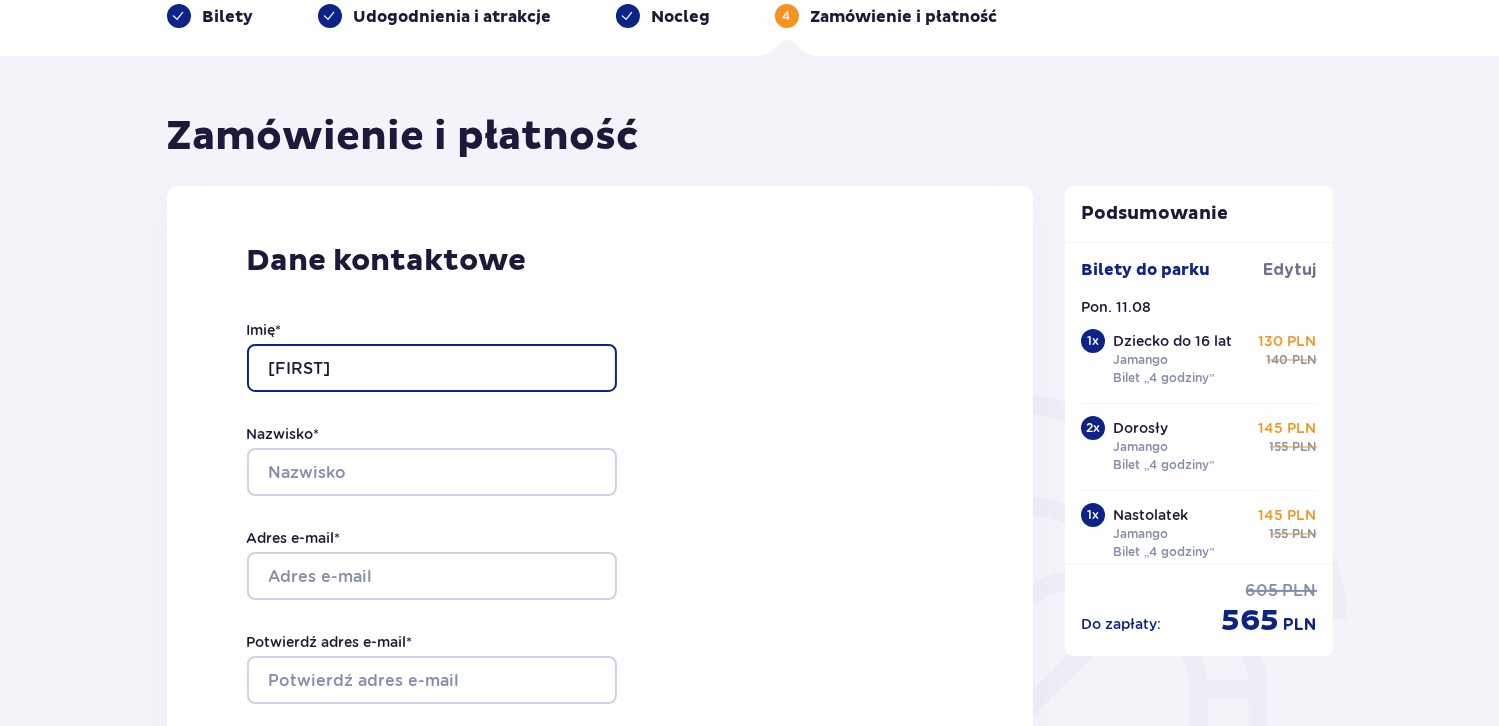 type on "Sylwia" 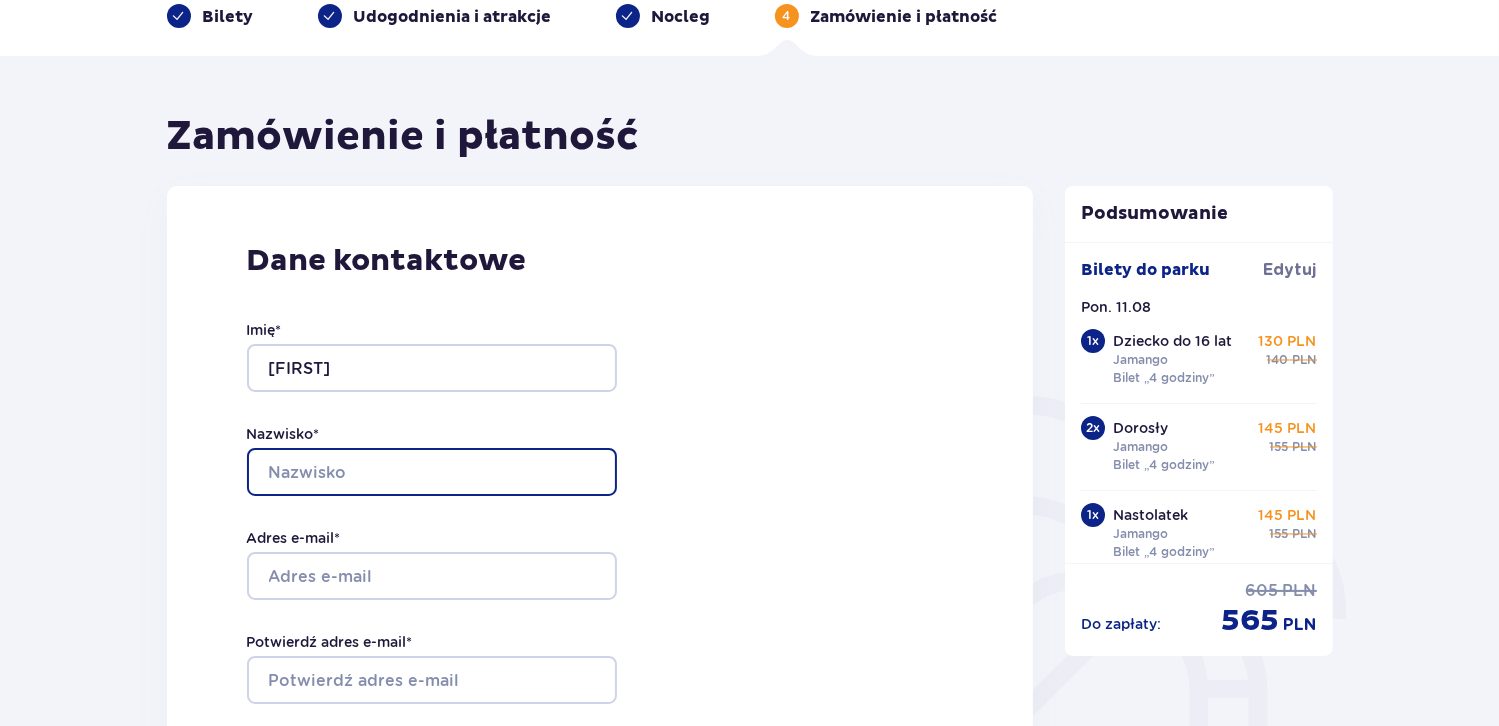 click on "Nazwisko *" at bounding box center [432, 472] 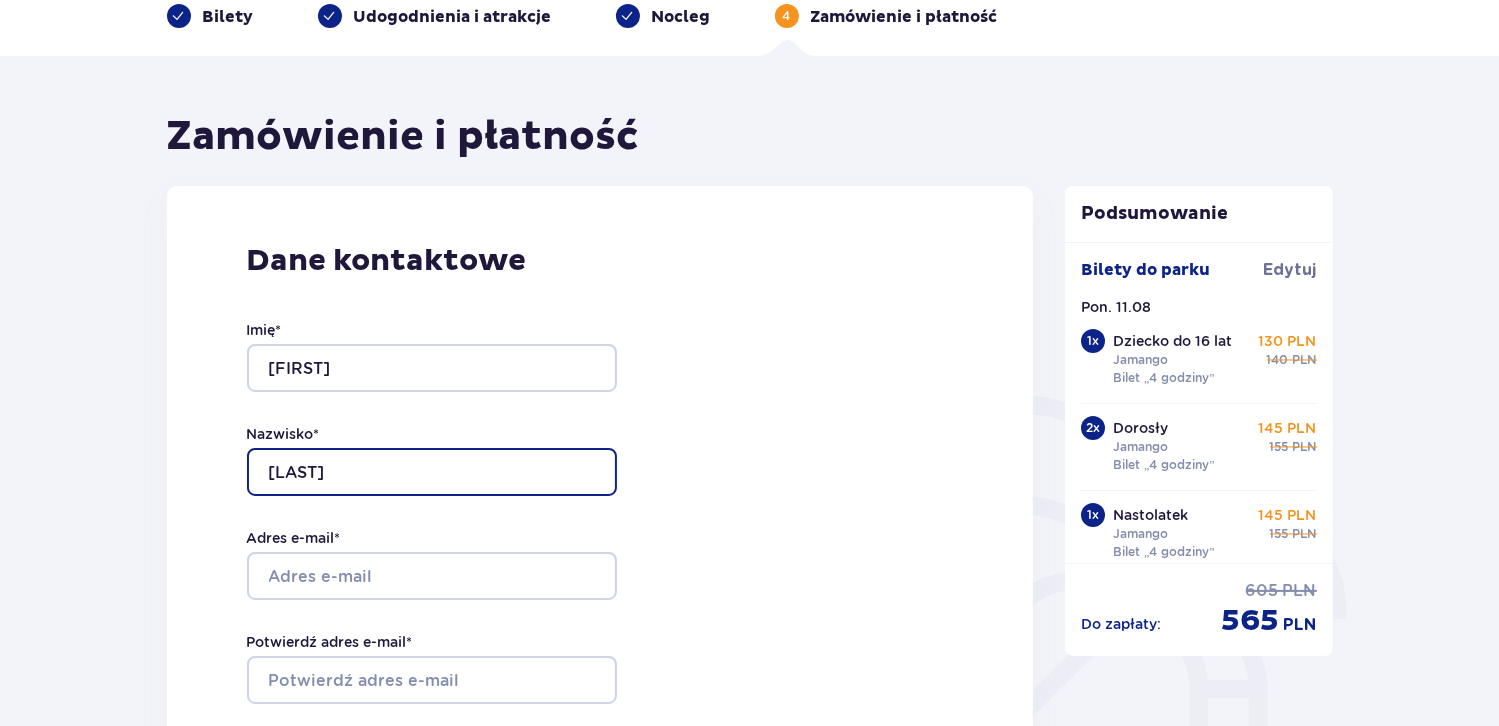 type on "Gutkowska" 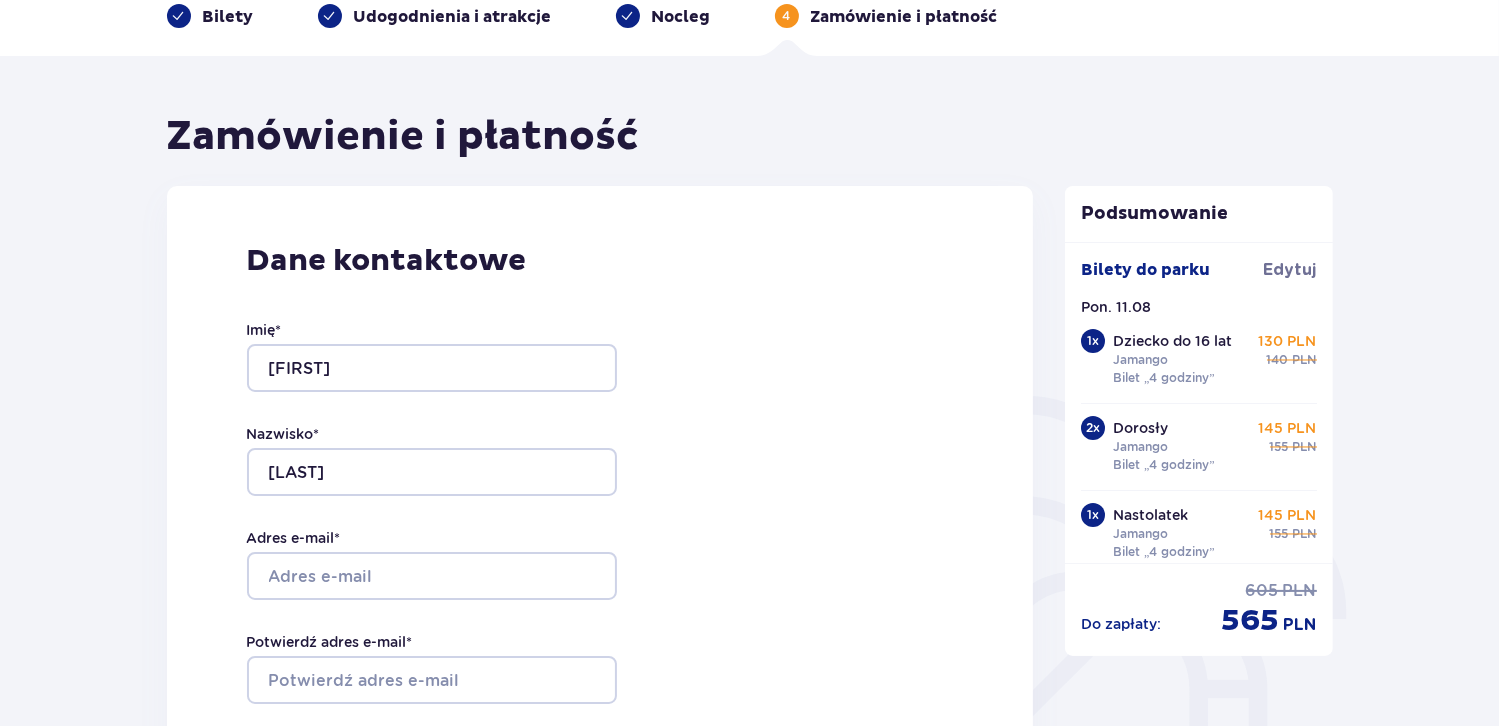 click on "Adres e-mail *" at bounding box center [294, 538] 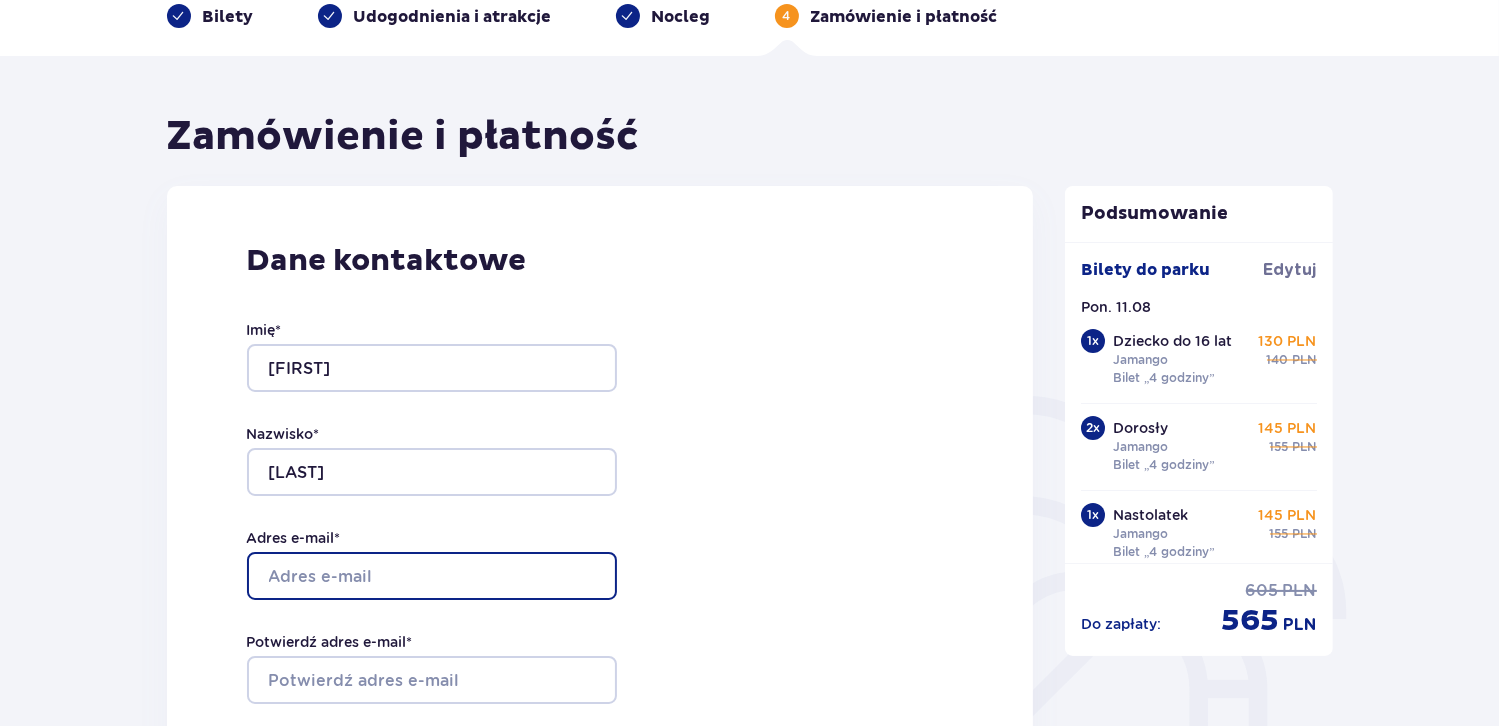 click on "Adres e-mail *" at bounding box center [432, 576] 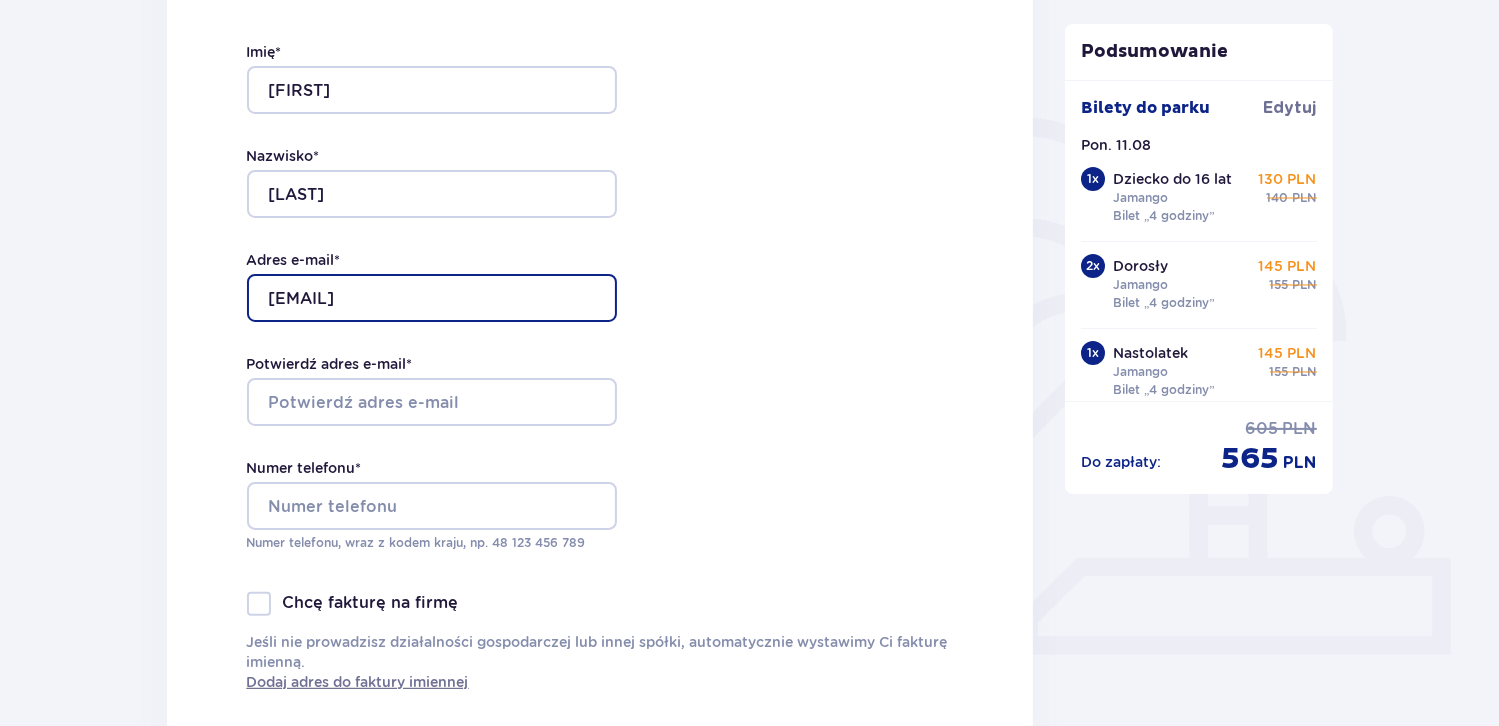 scroll, scrollTop: 400, scrollLeft: 0, axis: vertical 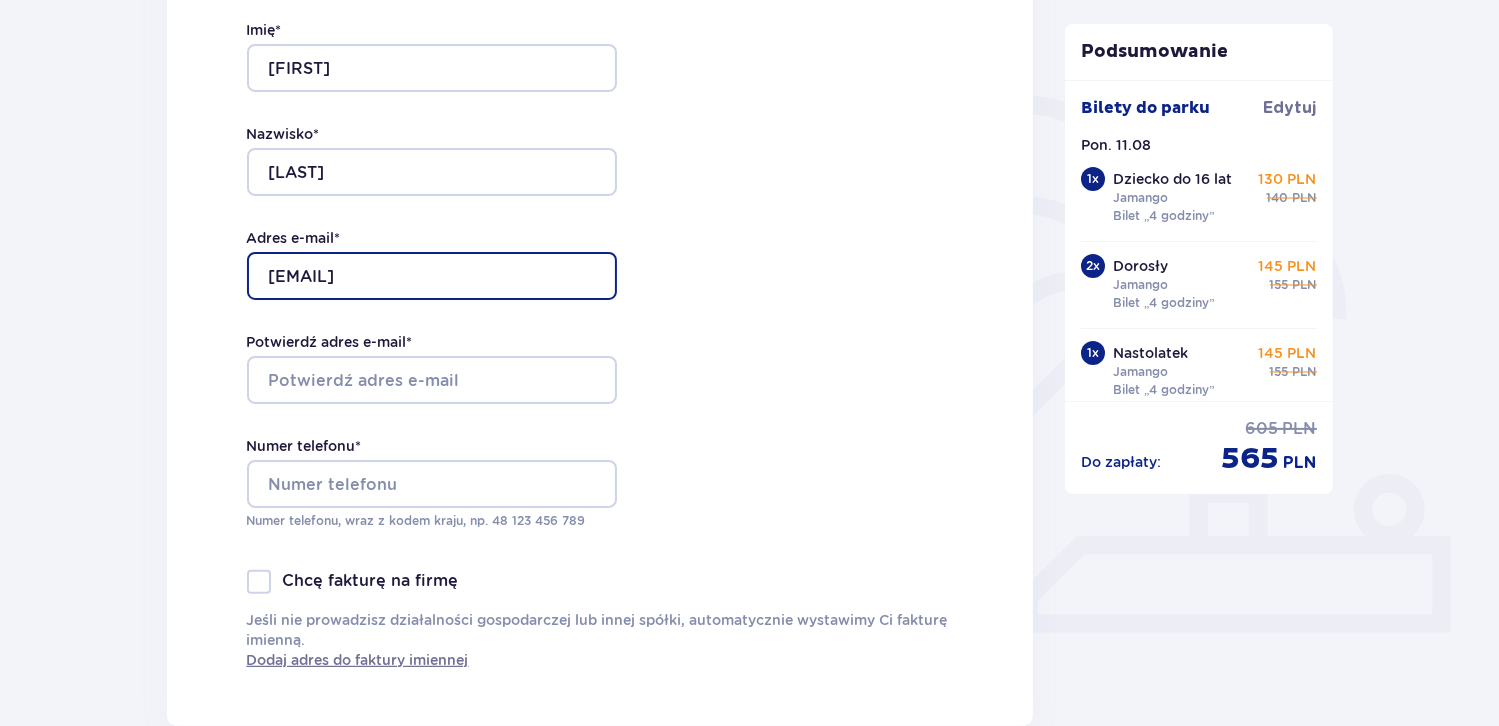 type on "[EMAIL]" 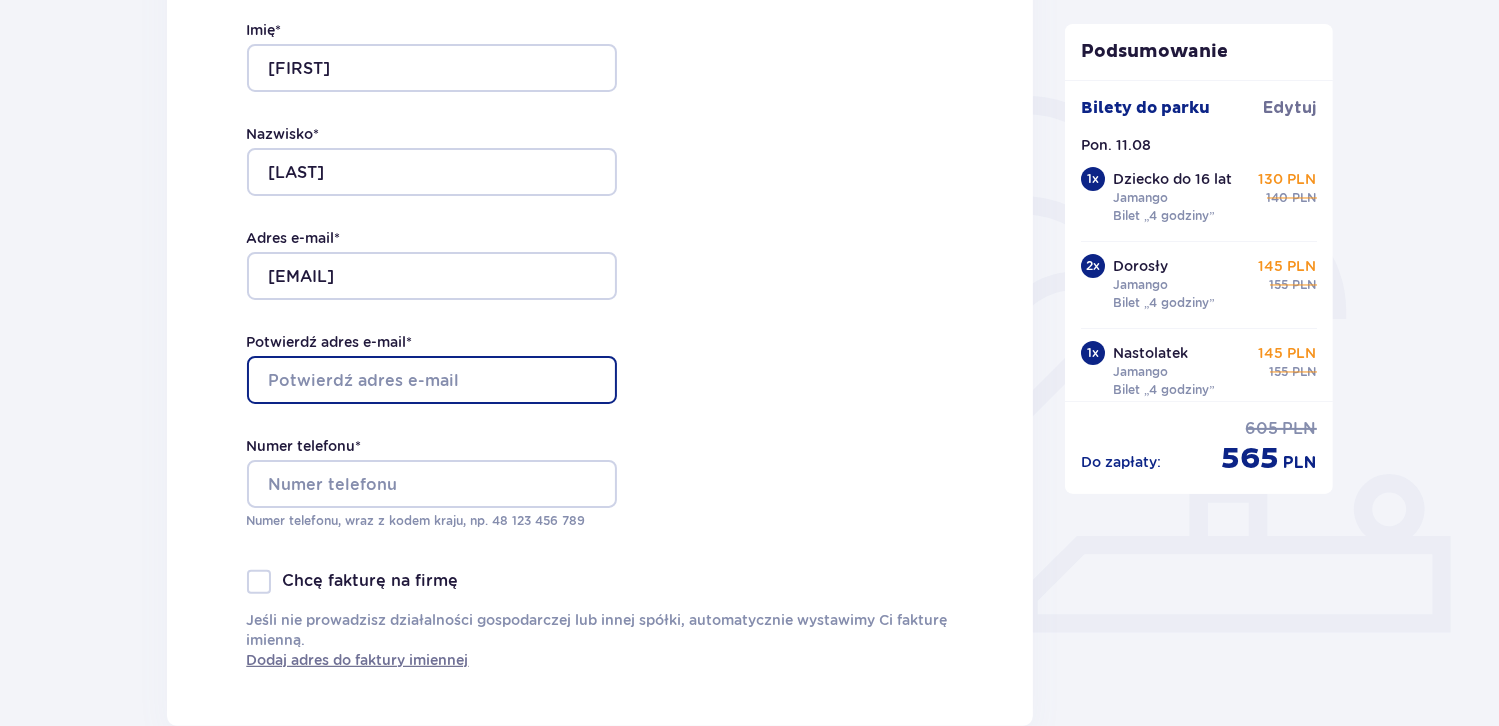 drag, startPoint x: 314, startPoint y: 376, endPoint x: 325, endPoint y: 376, distance: 11 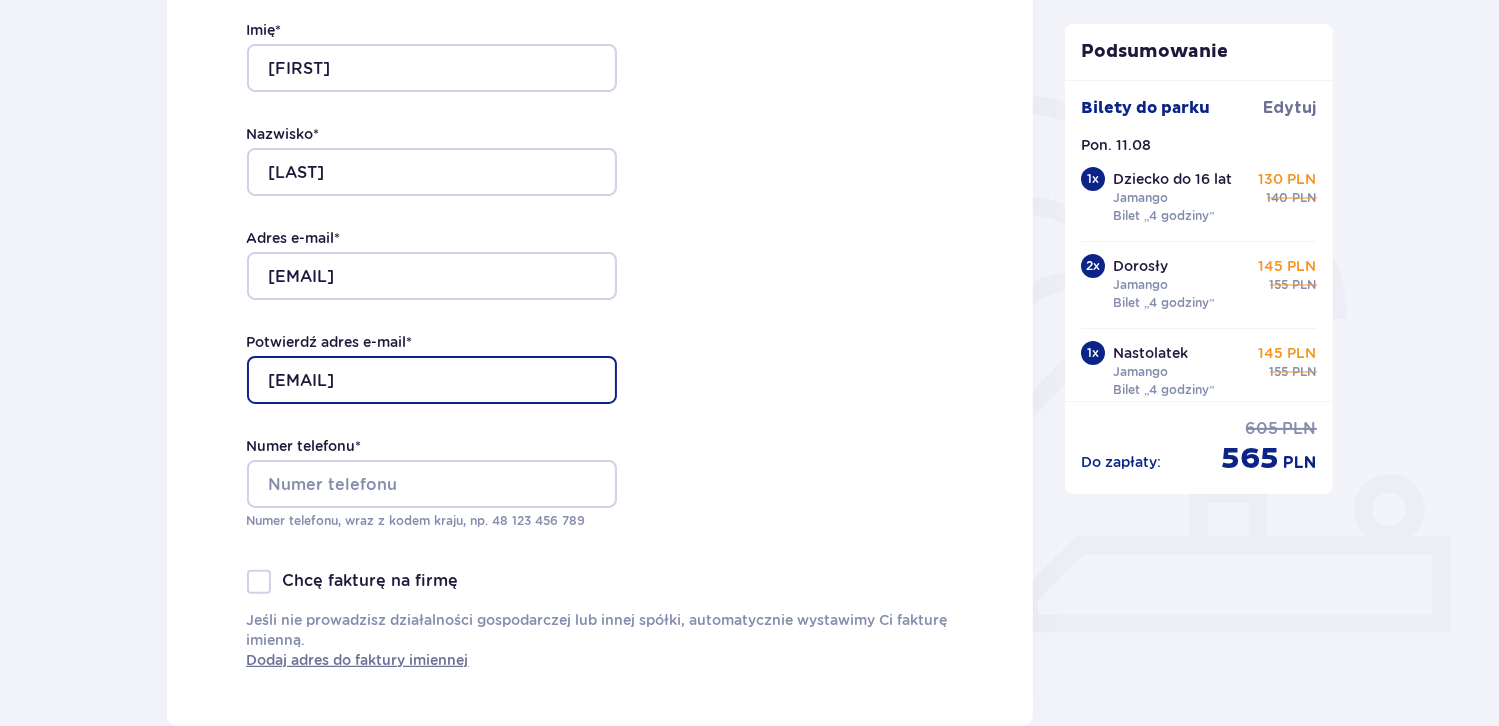 type on "gutkowskasylwwia38@gmail.com" 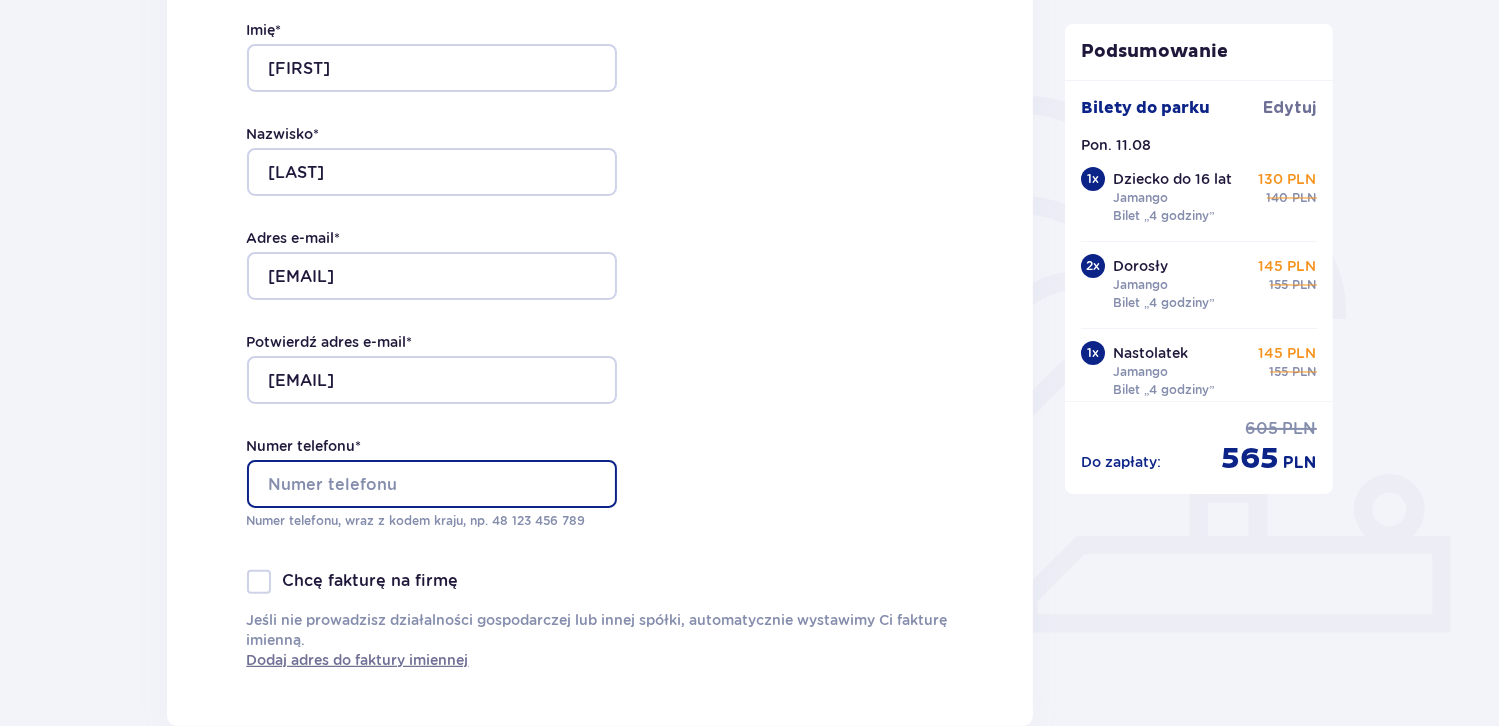 click on "Numer telefonu *" at bounding box center (432, 484) 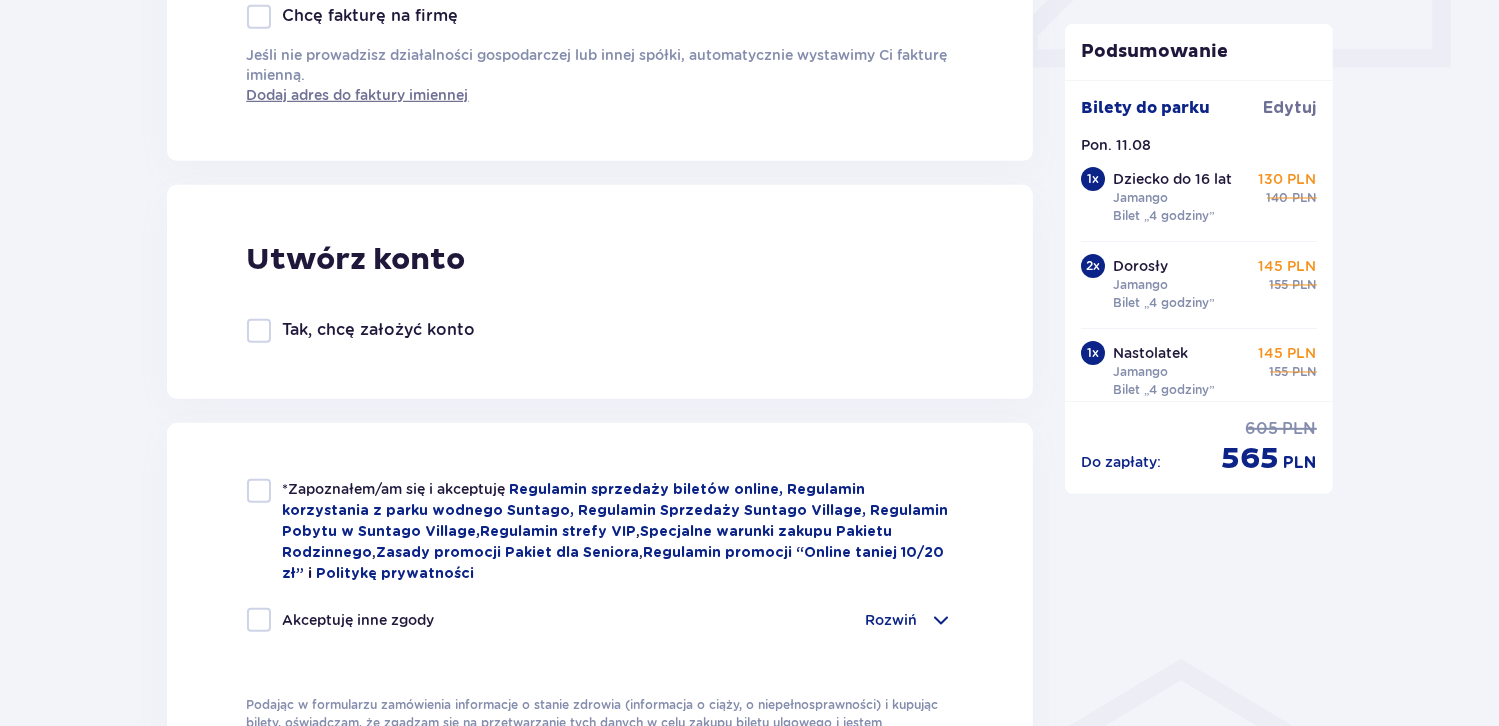 scroll, scrollTop: 1000, scrollLeft: 0, axis: vertical 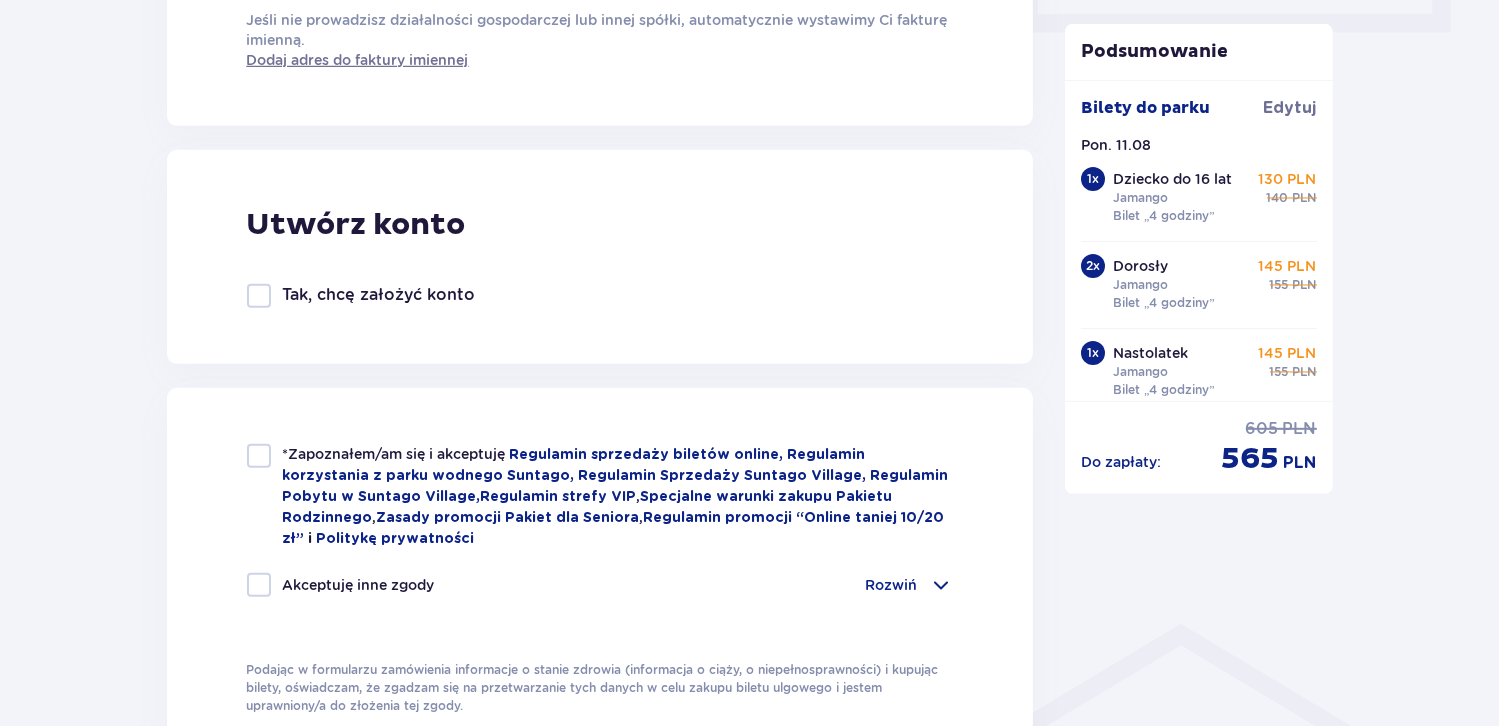 type on "536740937" 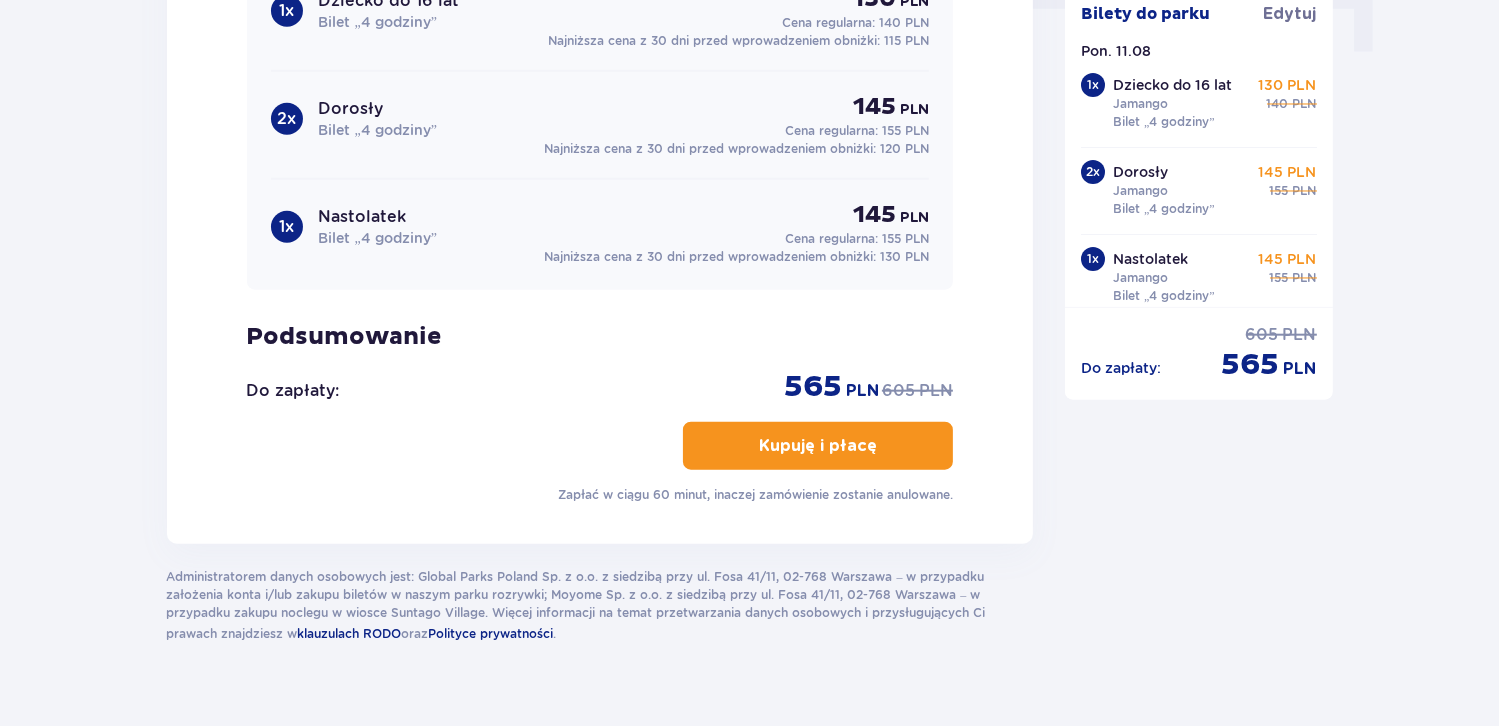 scroll, scrollTop: 2137, scrollLeft: 0, axis: vertical 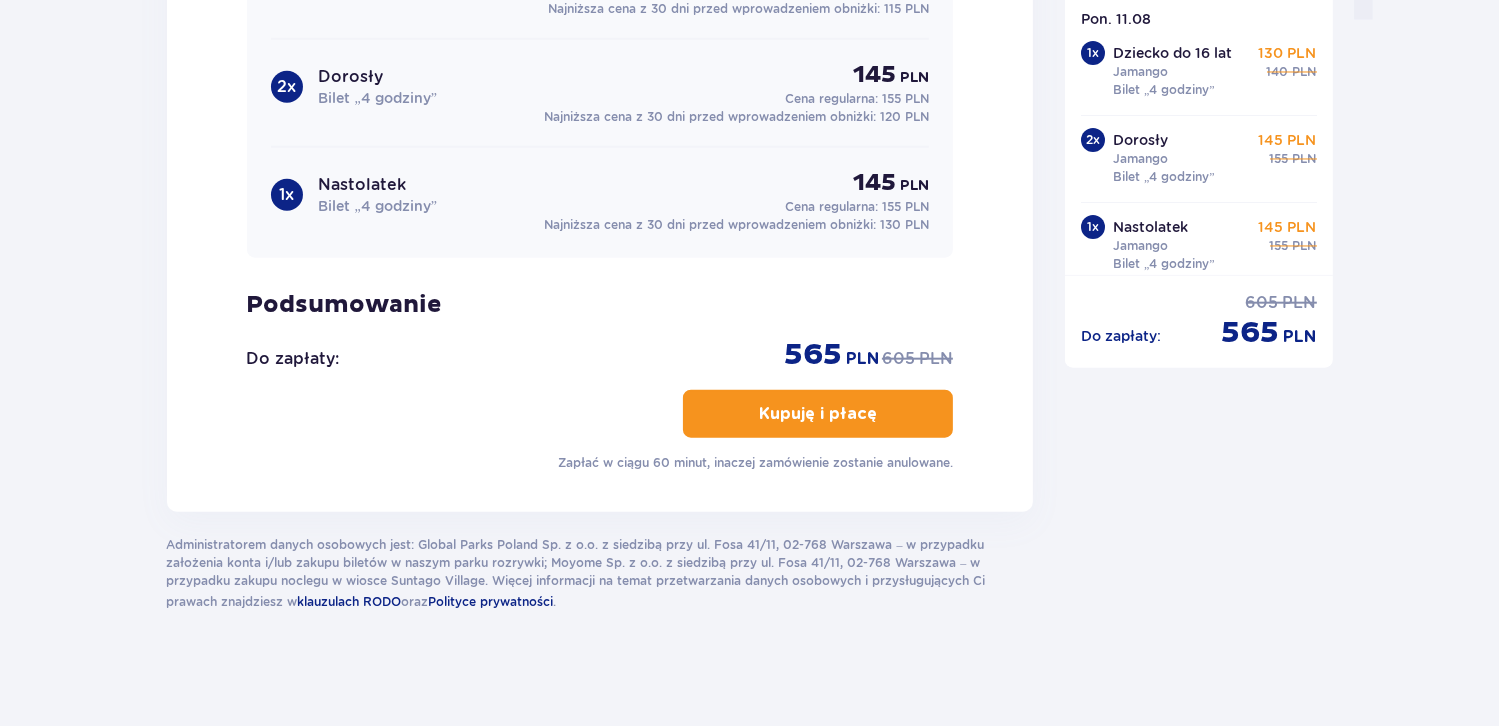 click on "Kupuję i płacę" at bounding box center (818, 414) 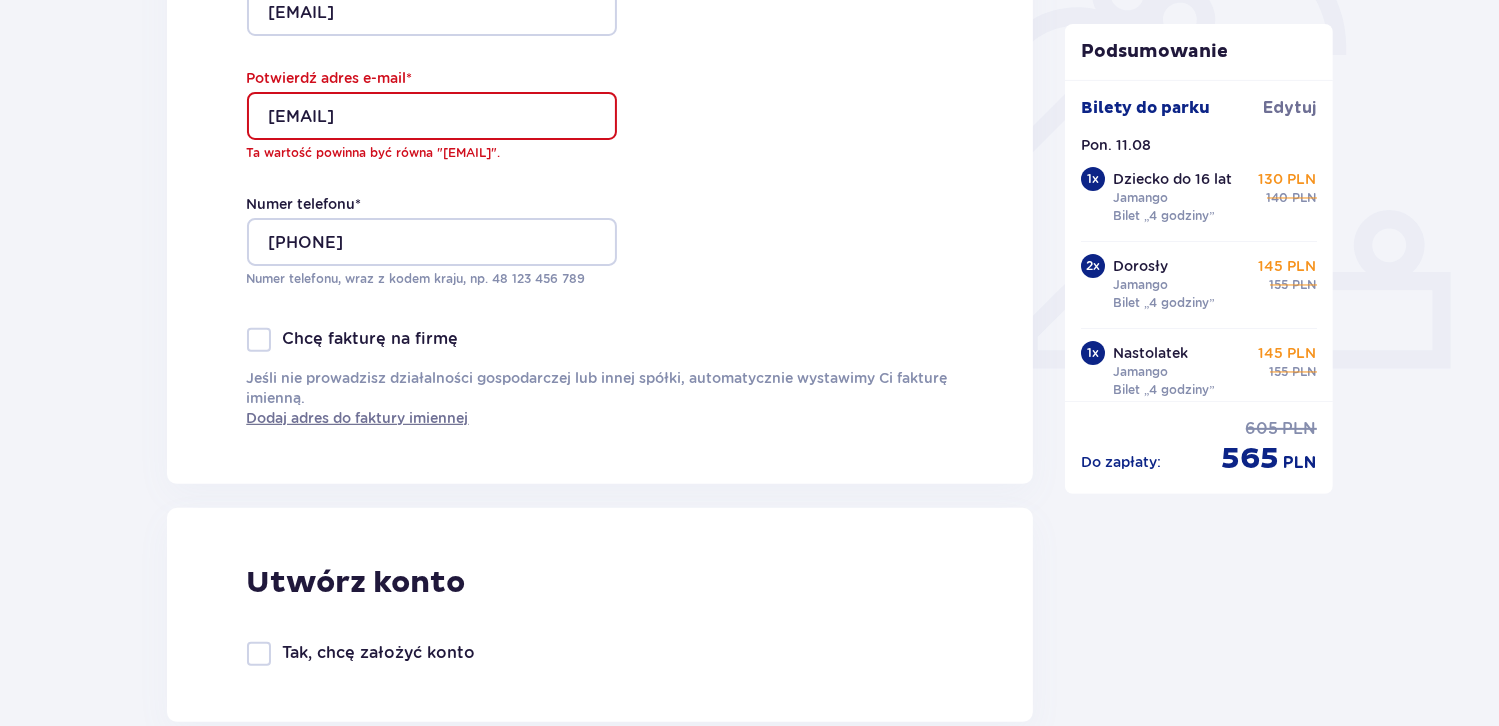 scroll, scrollTop: 656, scrollLeft: 0, axis: vertical 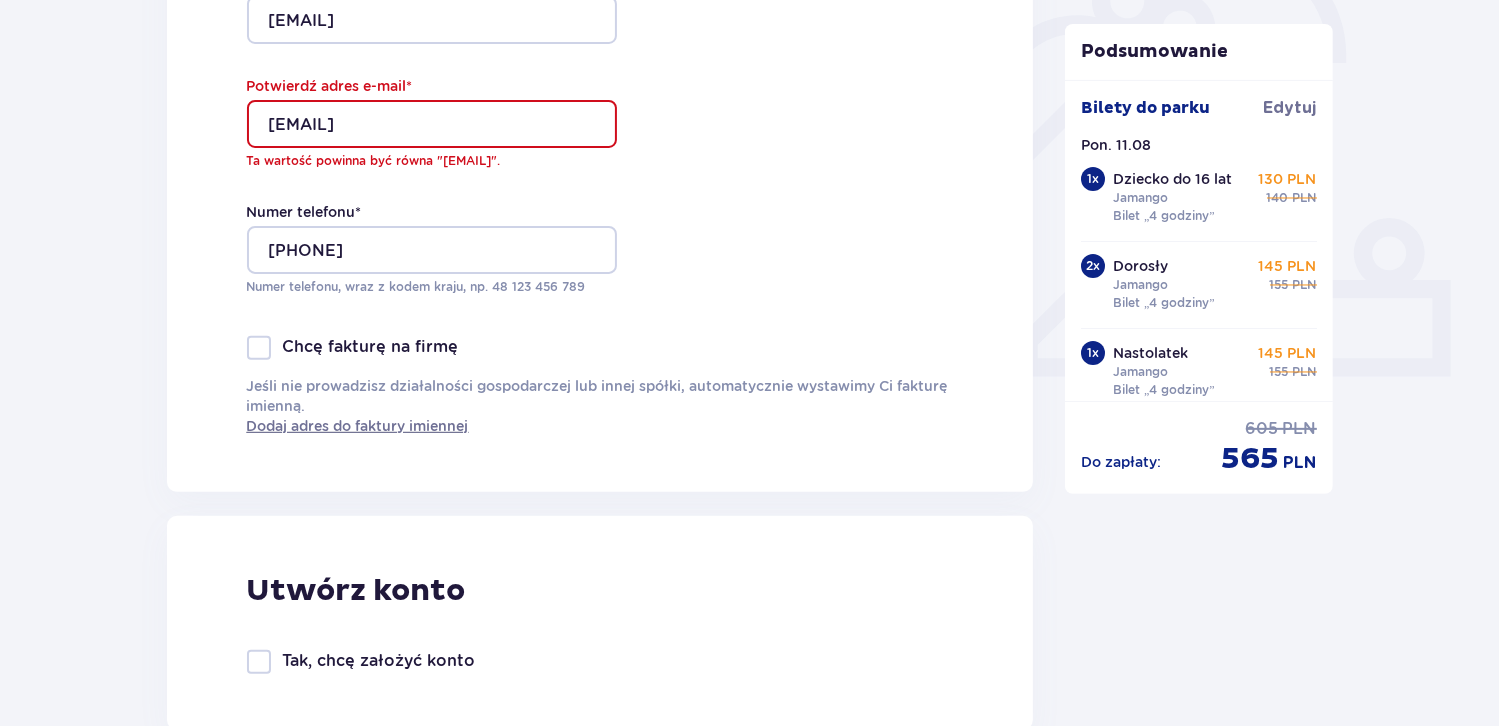 drag, startPoint x: 388, startPoint y: 128, endPoint x: 394, endPoint y: 137, distance: 10.816654 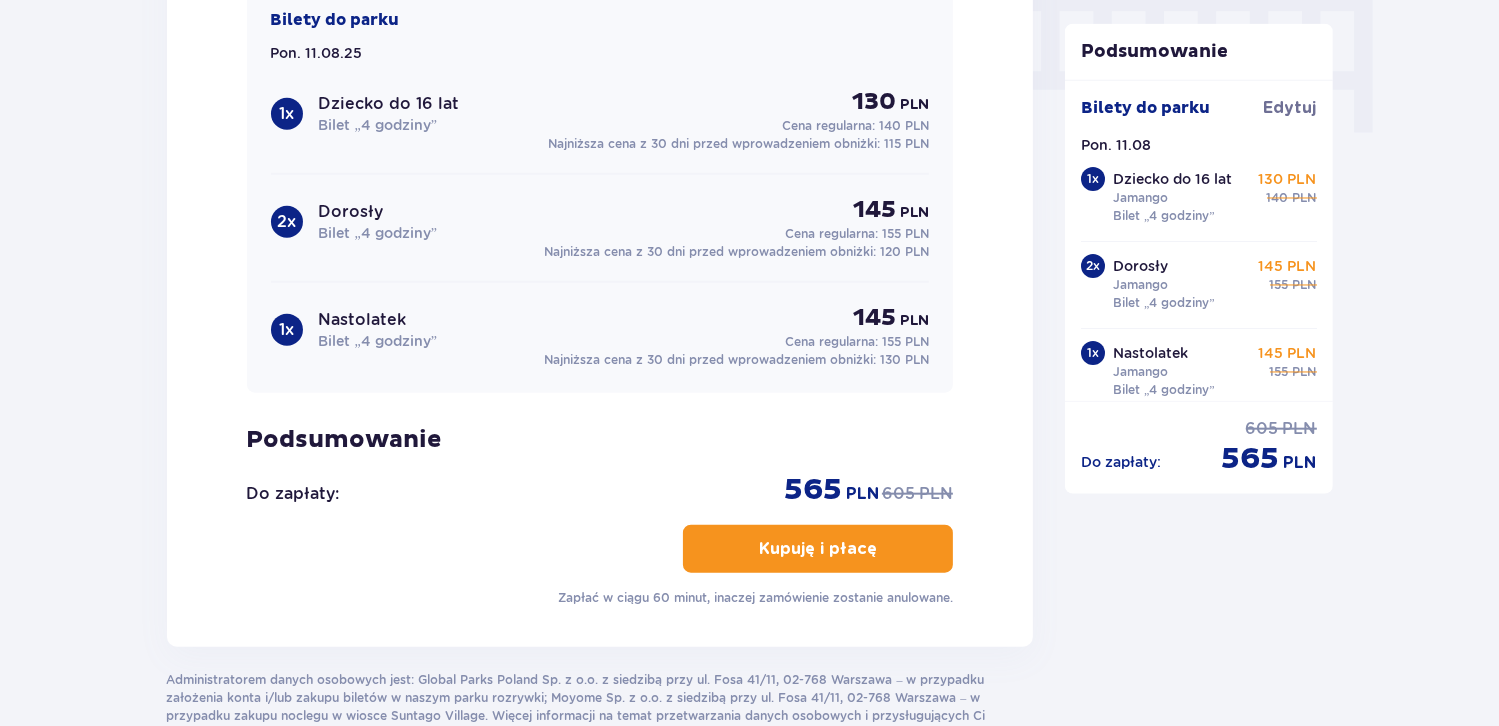 scroll, scrollTop: 2056, scrollLeft: 0, axis: vertical 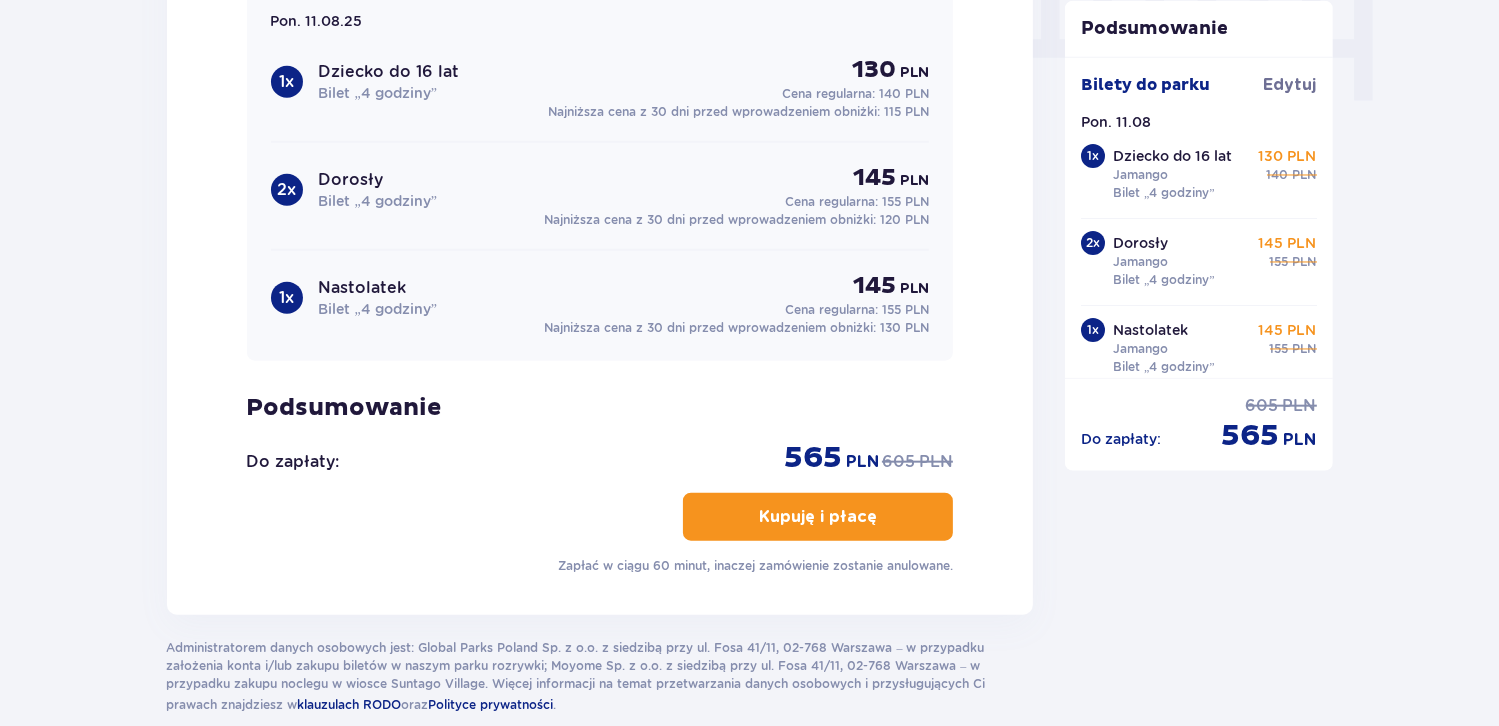 type on "[EMAIL]" 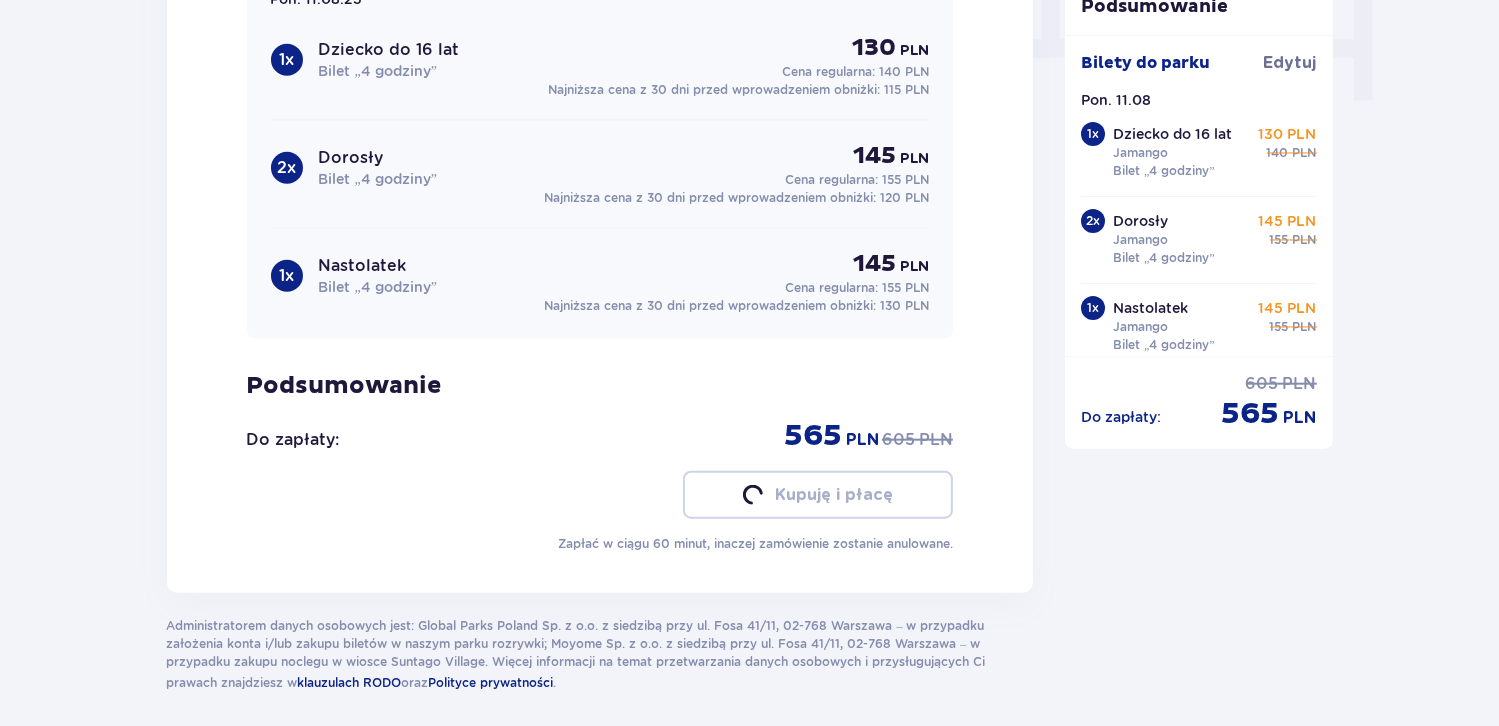 scroll, scrollTop: 2016, scrollLeft: 0, axis: vertical 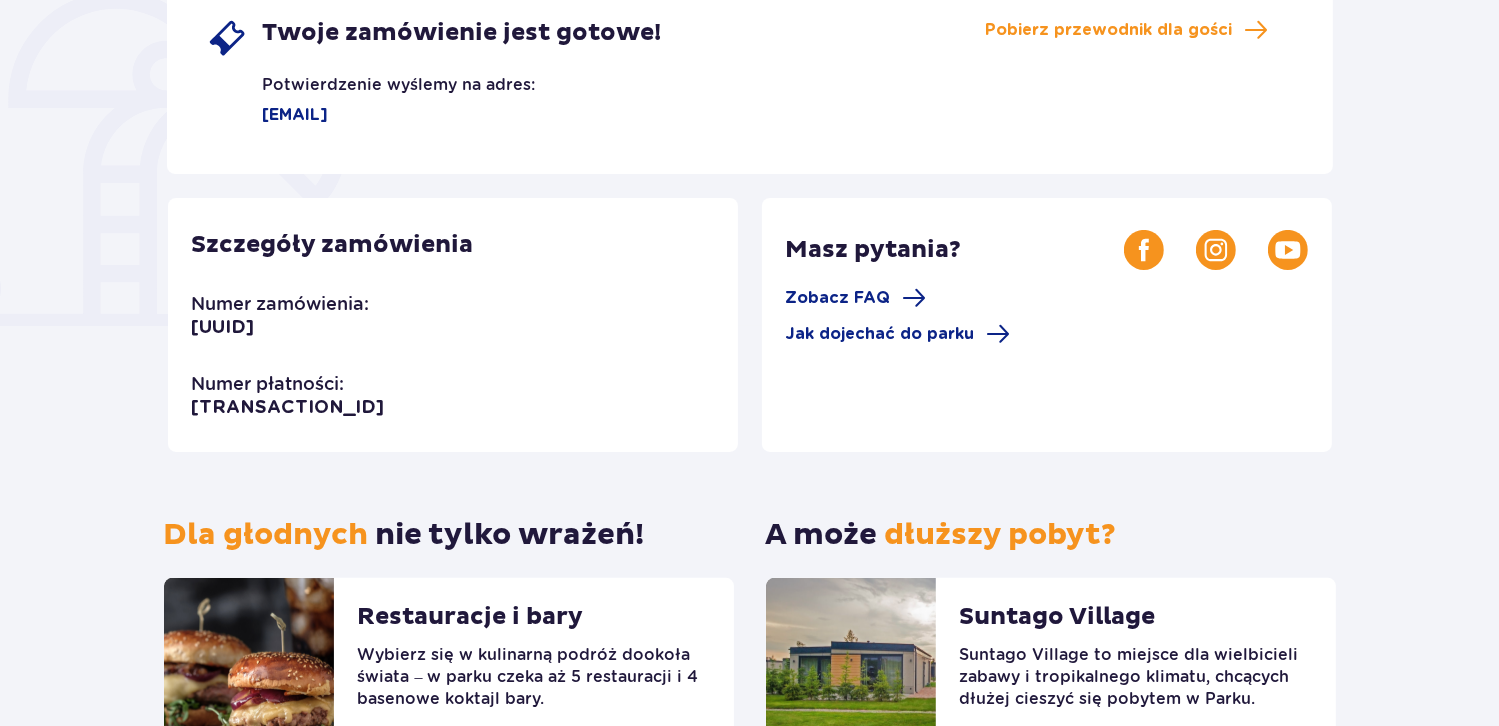 click on "Dziękujemy za wybór Suntago! Twoje zamówienie jest gotowe!   Potwierdzenie wyślemy na adres: [EMAIL] Pobierz przewodnik dla gości Szczegóły zamówienia Numer zamówienia: [UUID] Numer płatności: [TRANSACTION_ID] Masz pytania? Zobacz FAQ Jak dojechać do parku Dla głodnych   nie tylko wrażeń! Restauracje i bary Wybierz się w kulinarną podróż dookoła świata – w parku czeka aż 5 restauracji i 4 basenowe koktajl bary. Więcej A może   dłuższy pobyt? Suntago Village Suntago Village to miejsce dla wielbicieli zabawy i tropikalnego klimatu, chcących dłużej cieszyć się pobytem w Parku. Więcej" at bounding box center [749, 289] 